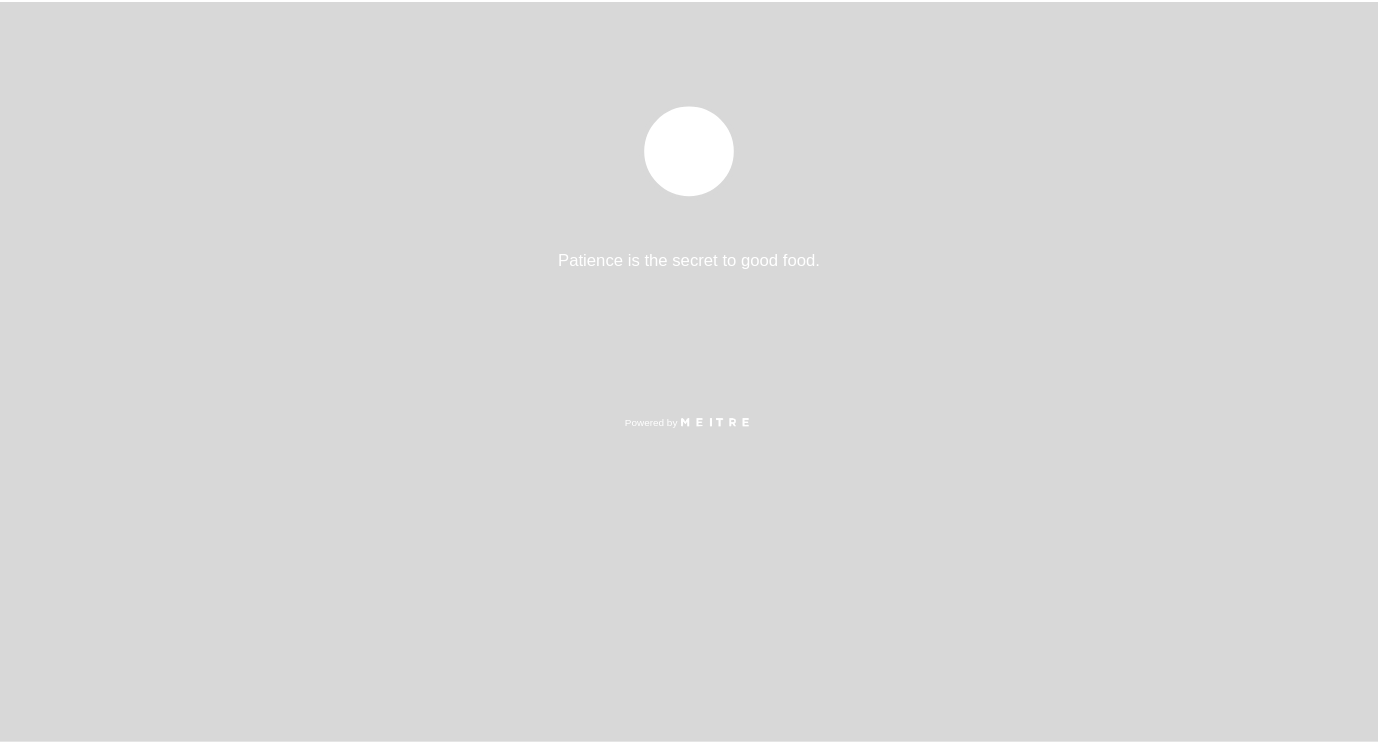 scroll, scrollTop: 0, scrollLeft: 0, axis: both 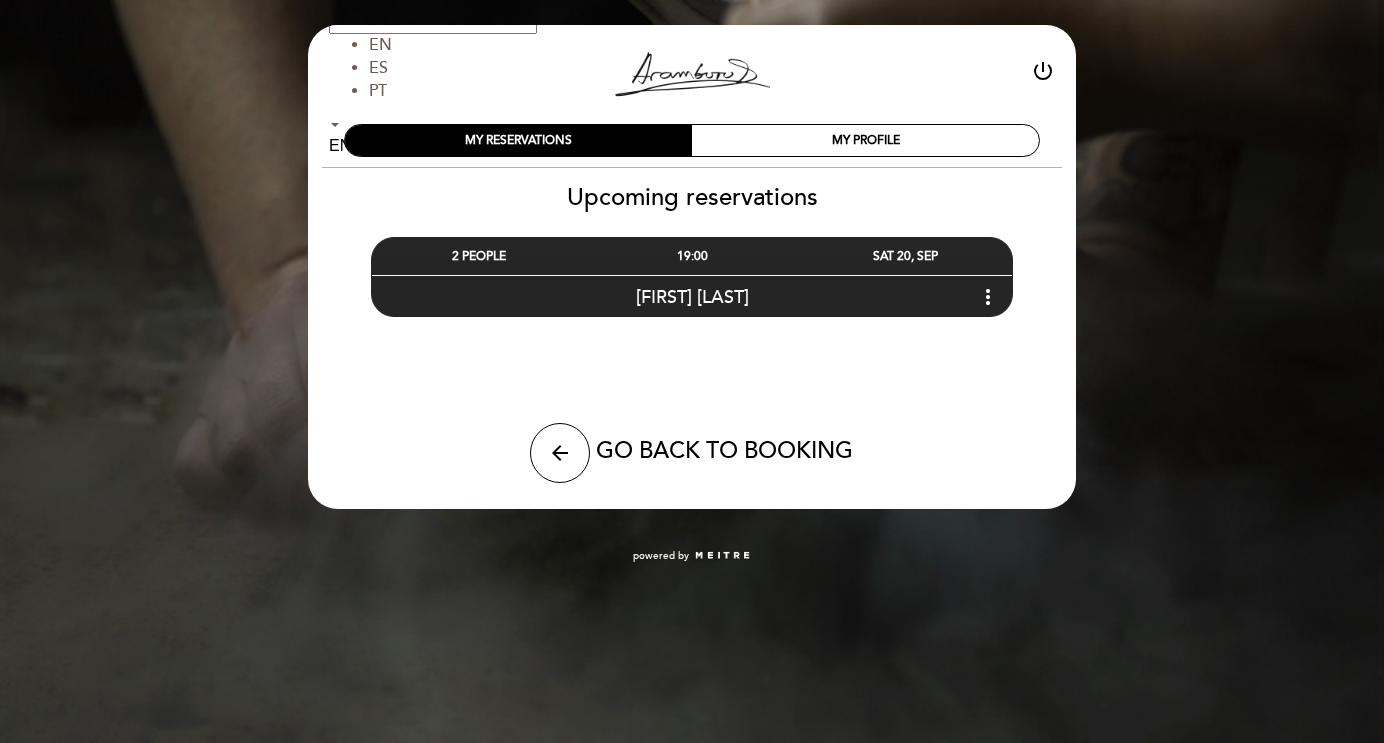 click on "EN" at bounding box center (380, 45) 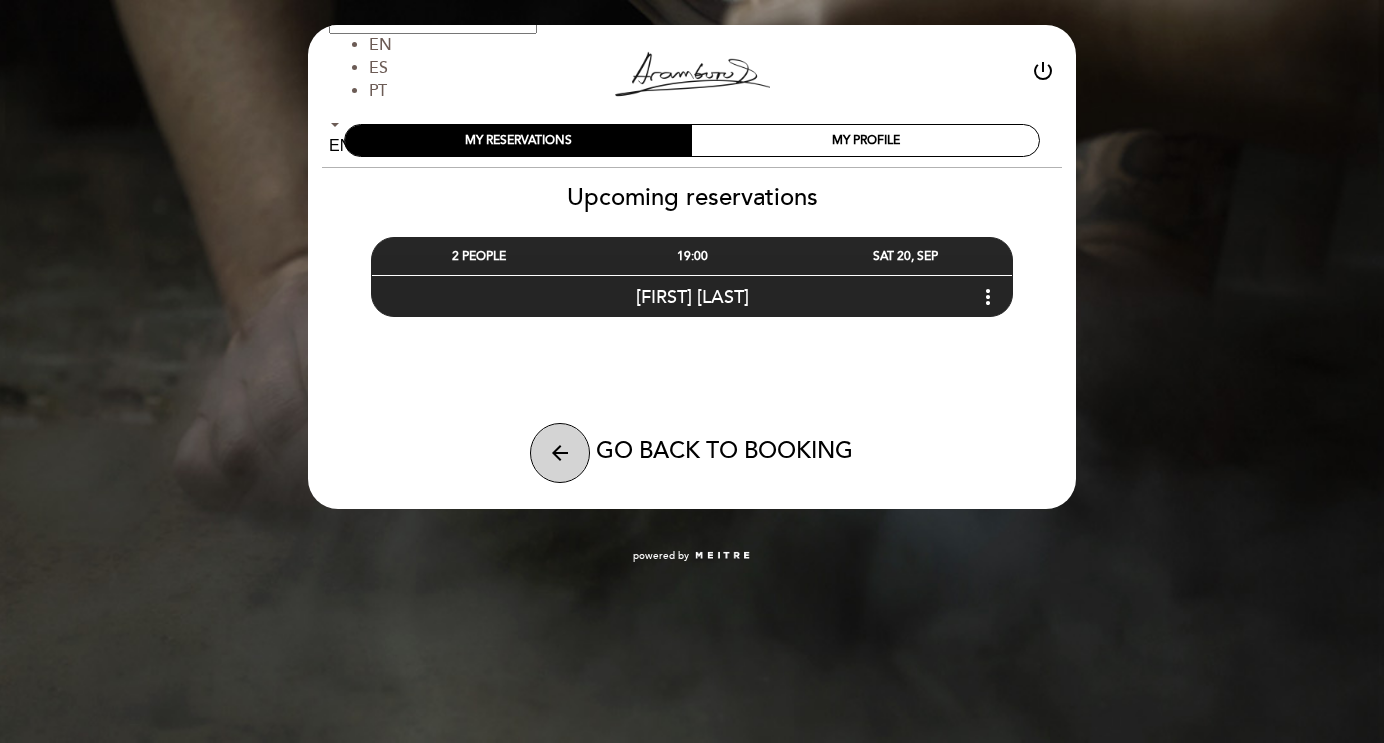 click on "arrow_back" at bounding box center (560, 453) 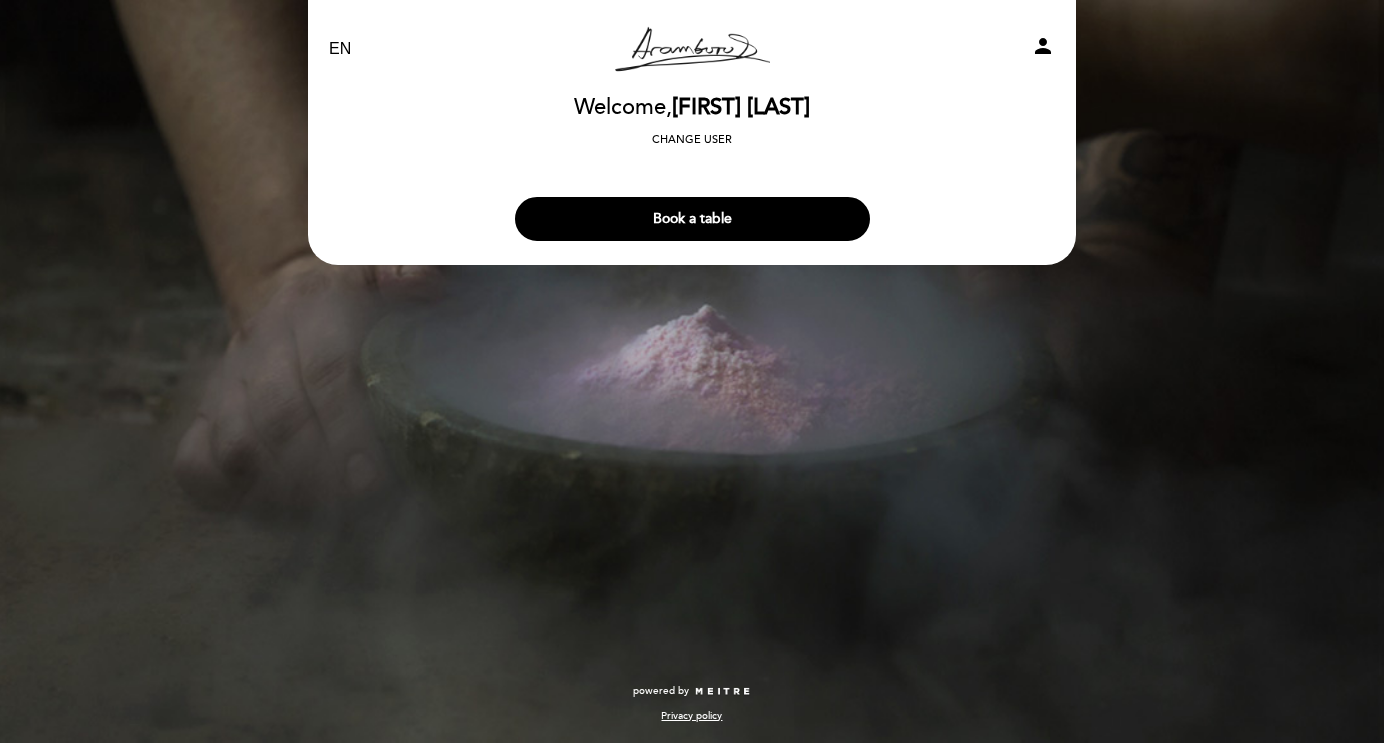 click on "person" at bounding box center [1043, 46] 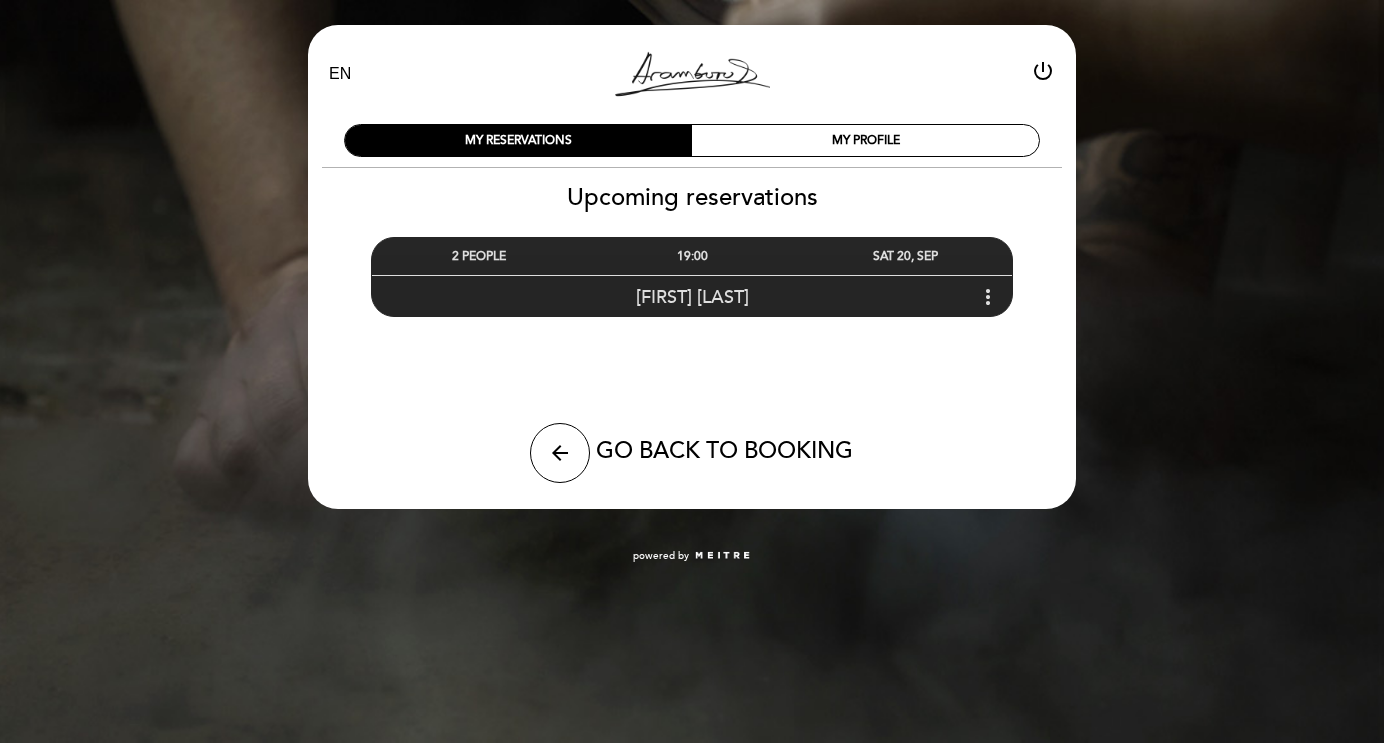 click on "more_vert" at bounding box center [988, 297] 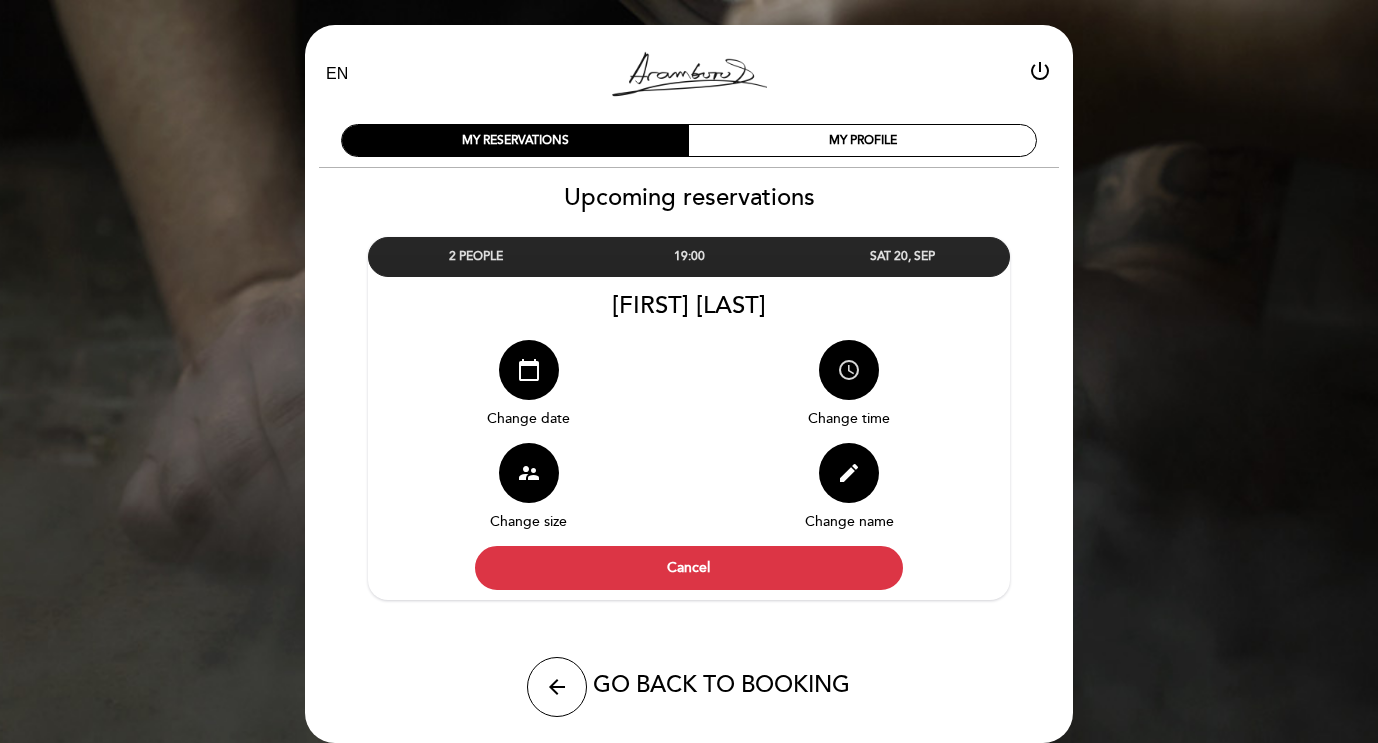 click on "access_time" at bounding box center [849, 370] 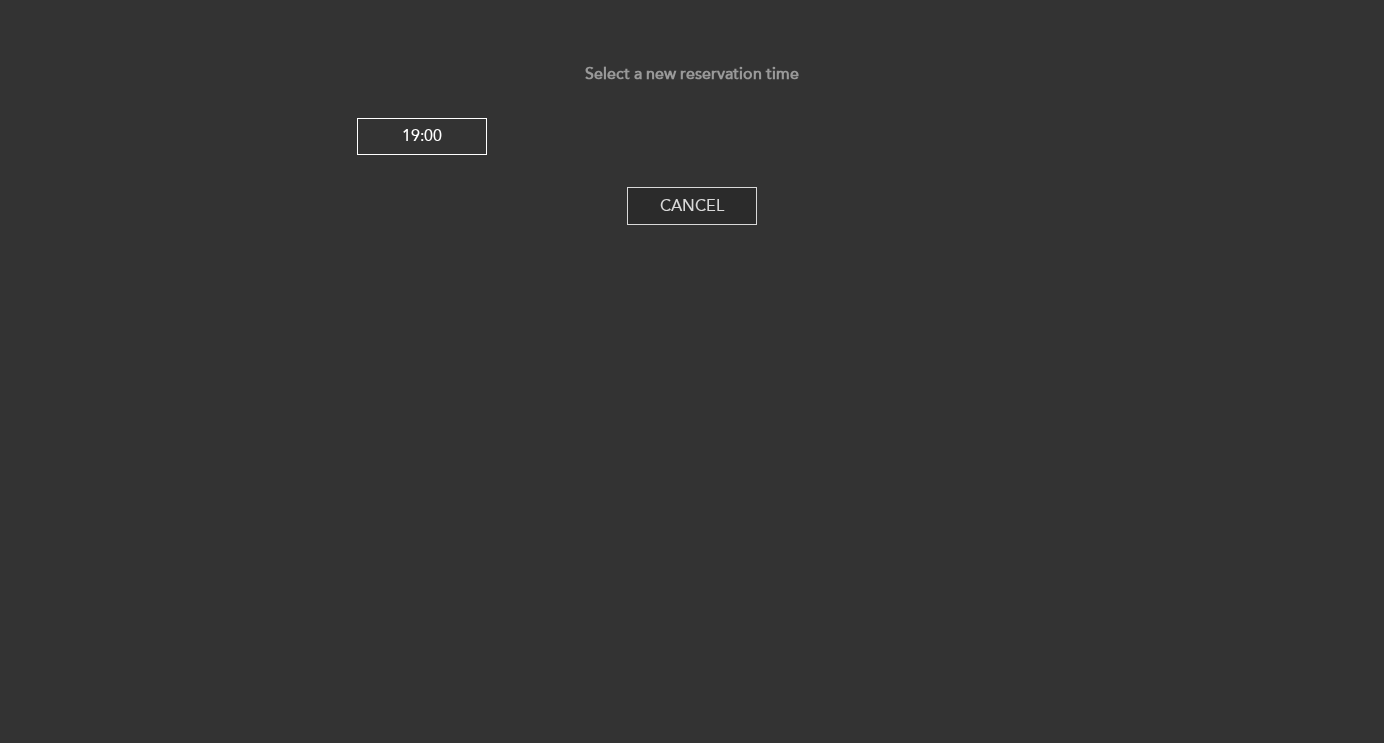 click on "Cancel" at bounding box center (692, 206) 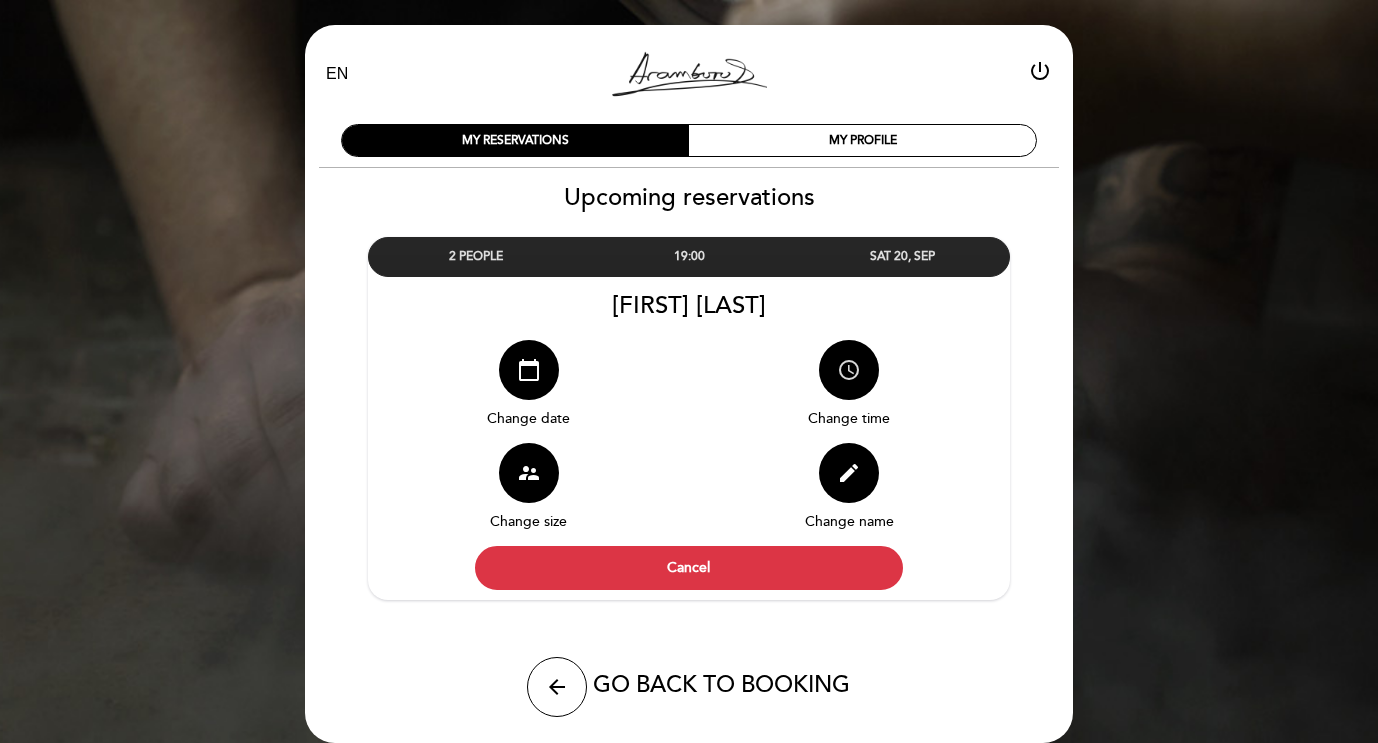 click on "access_time" at bounding box center (849, 370) 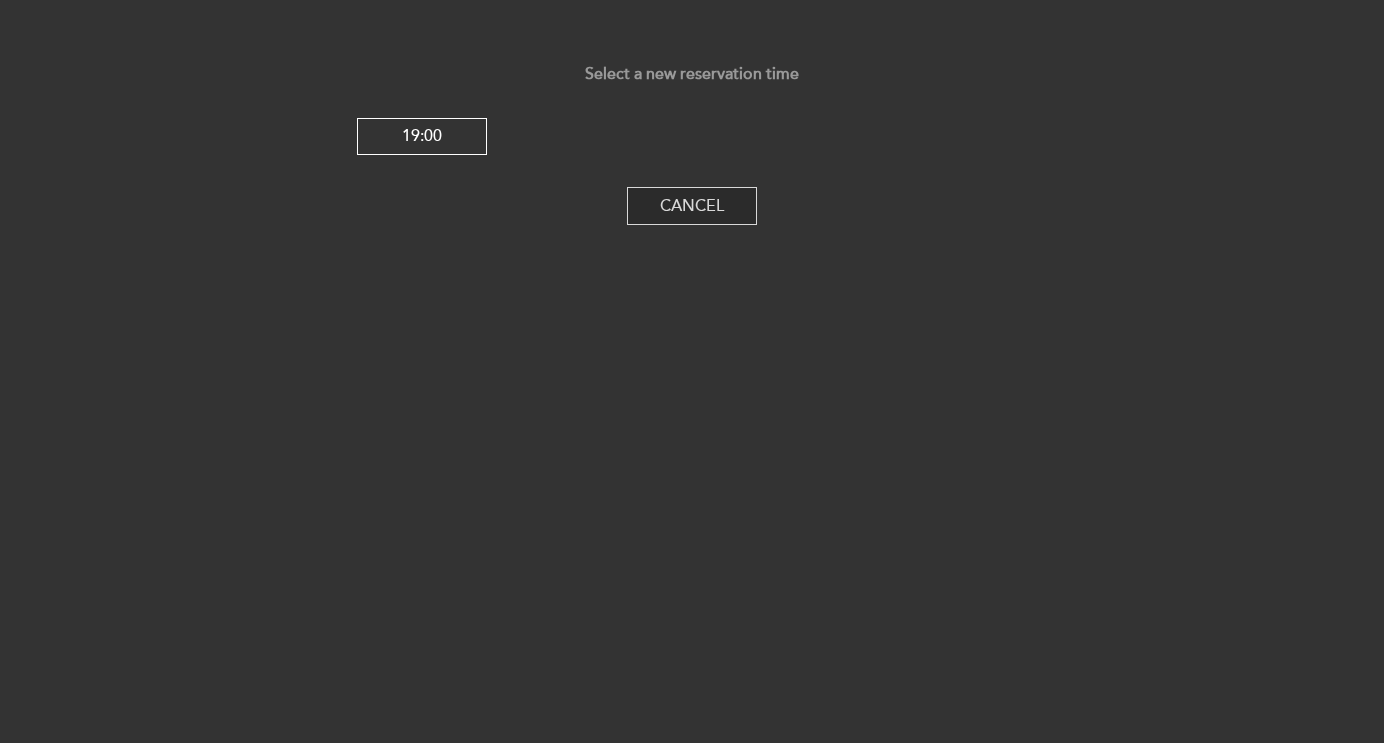 click on "Cancel" at bounding box center (692, 206) 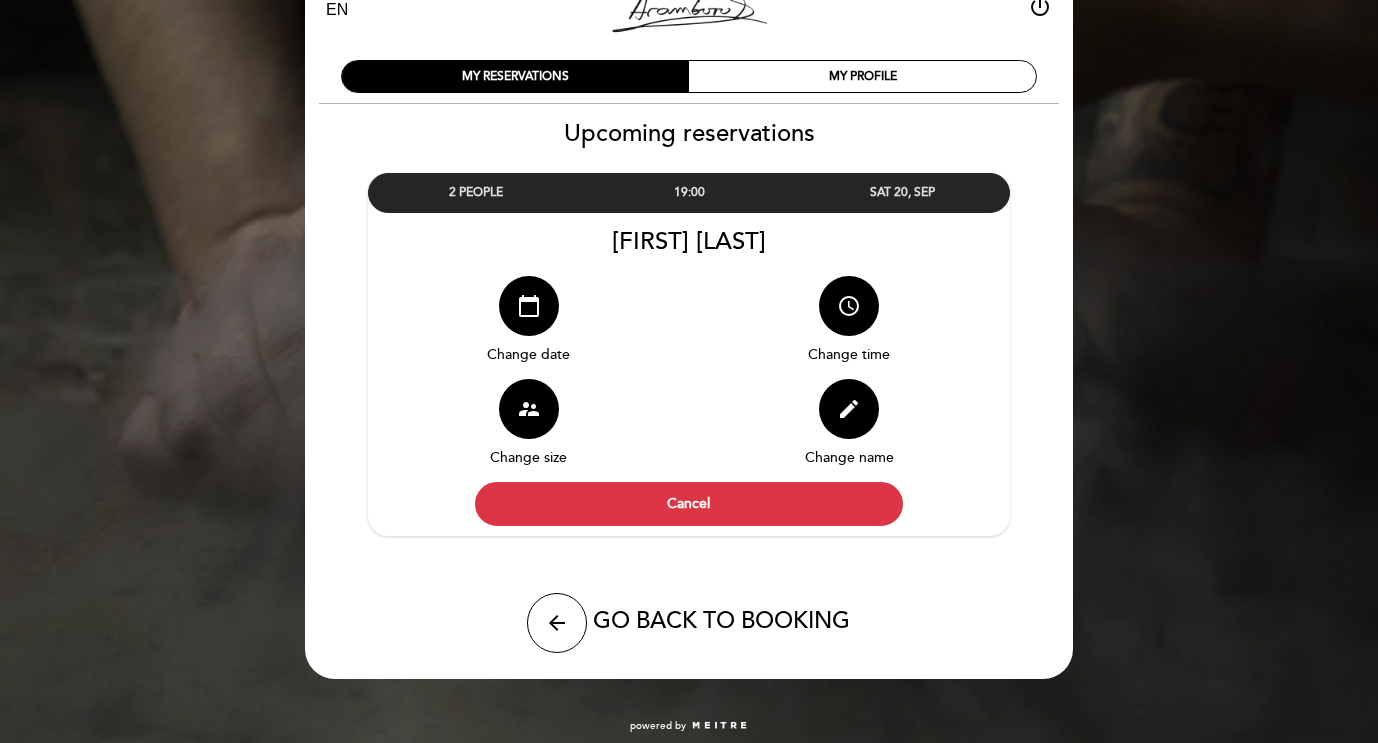 scroll, scrollTop: 74, scrollLeft: 0, axis: vertical 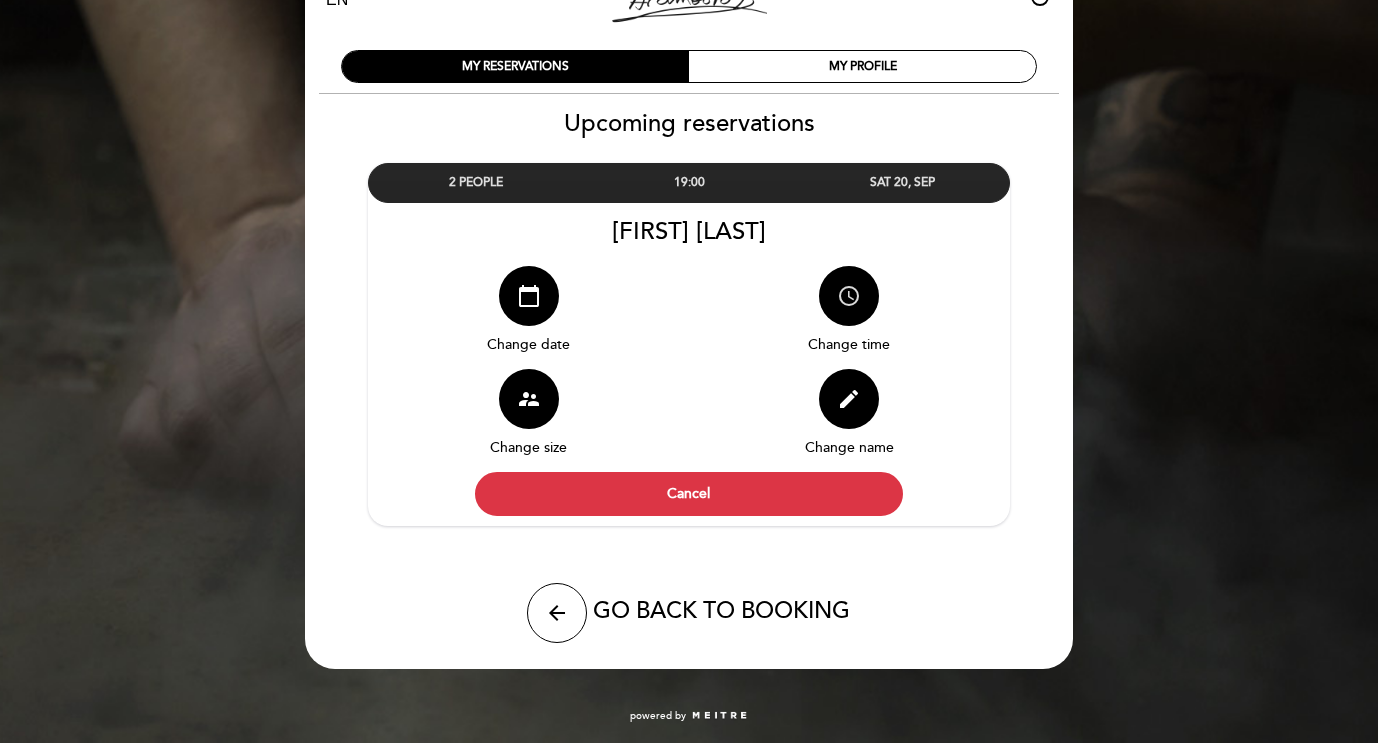 click on "access_time" at bounding box center [849, 296] 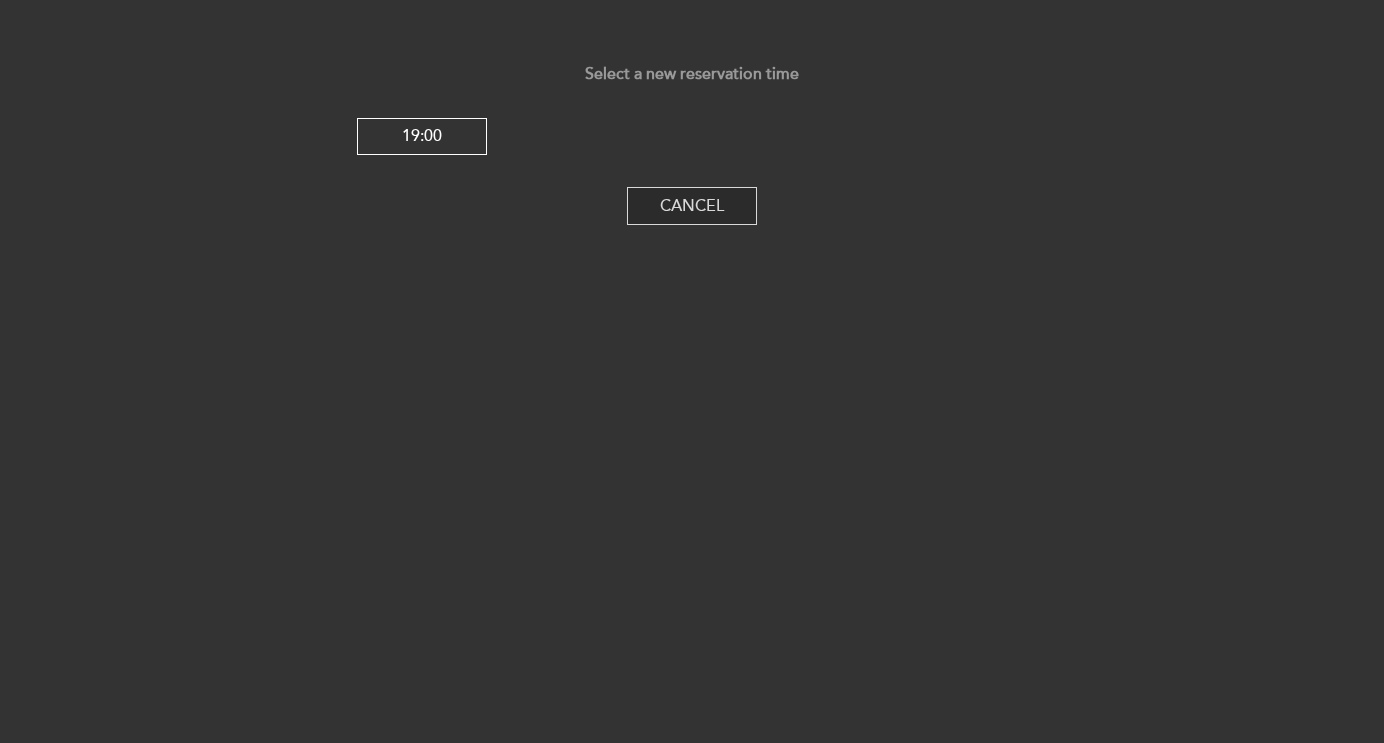 click on "Cancel" at bounding box center [692, 206] 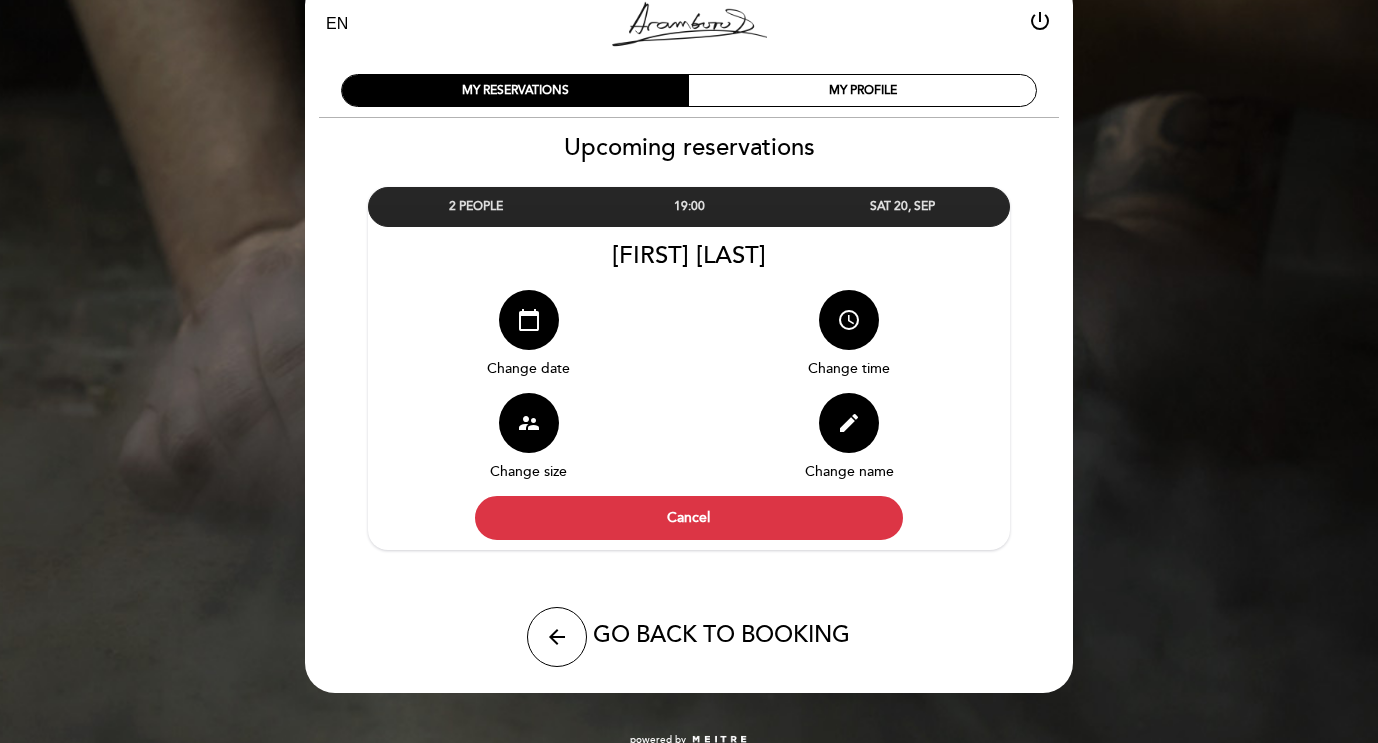scroll, scrollTop: 26, scrollLeft: 0, axis: vertical 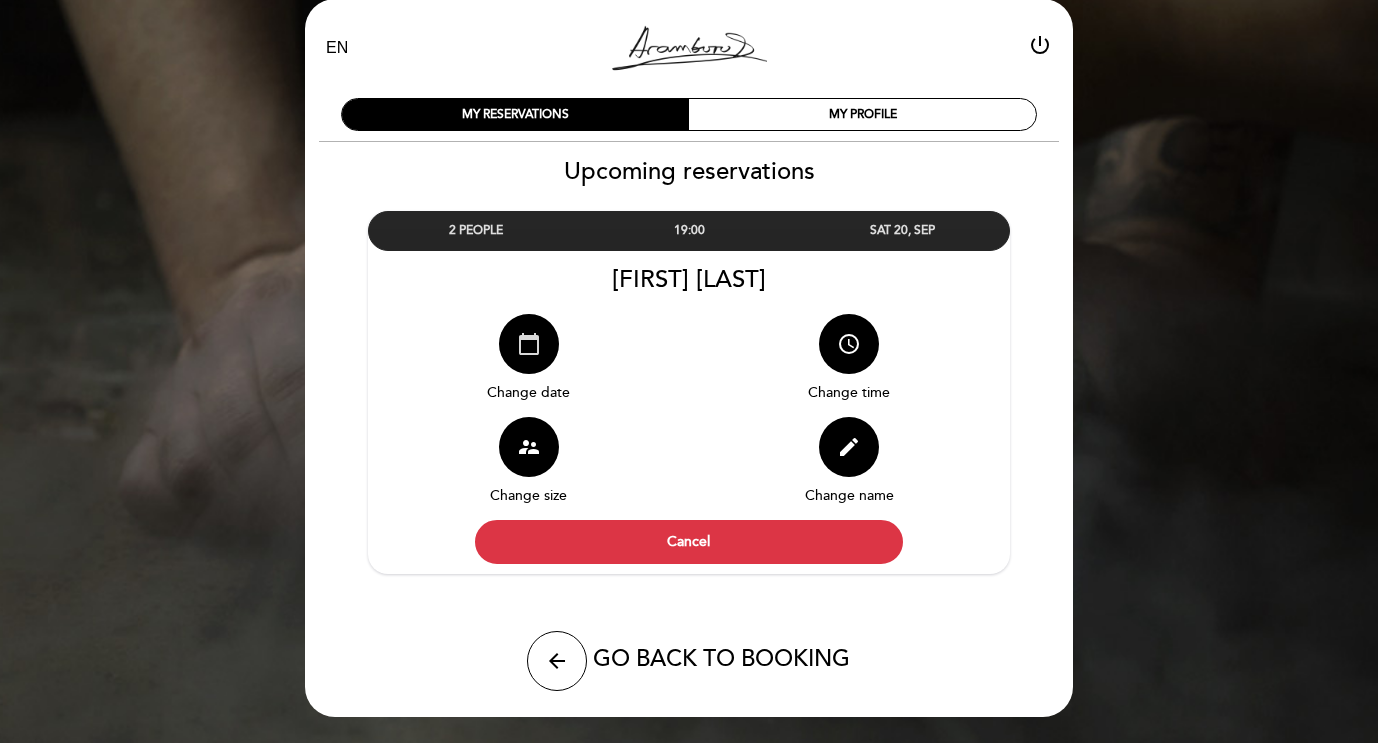 click on "calendar_today" at bounding box center [529, 344] 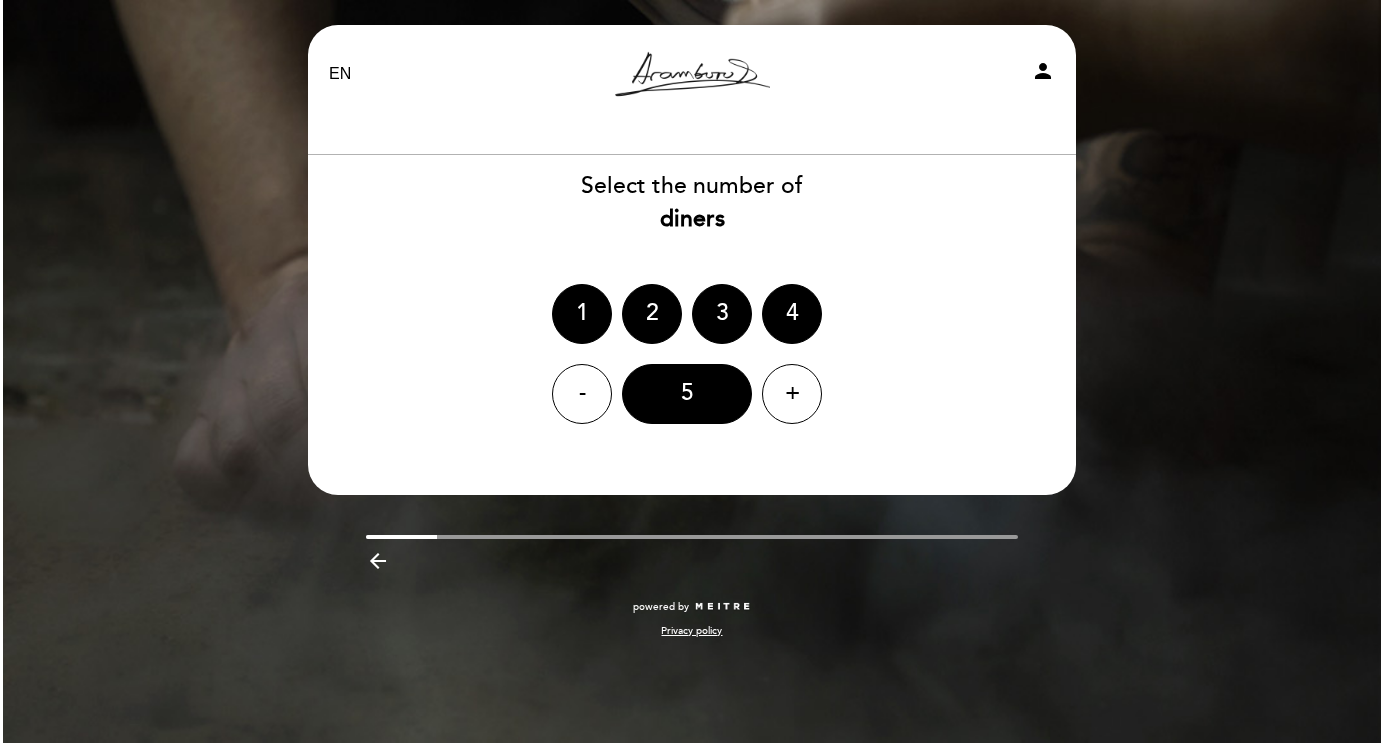 scroll, scrollTop: 0, scrollLeft: 0, axis: both 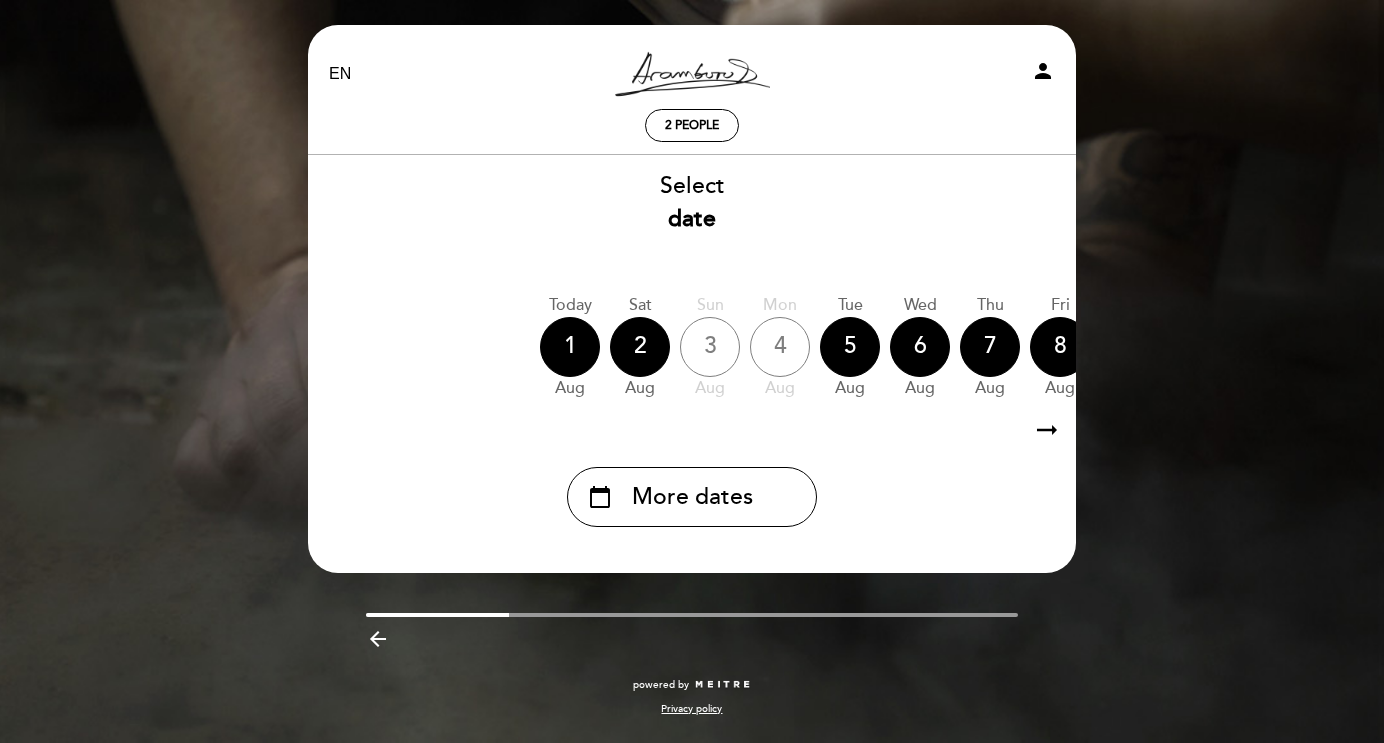 click on "arrow_right_alt" at bounding box center (1047, 430) 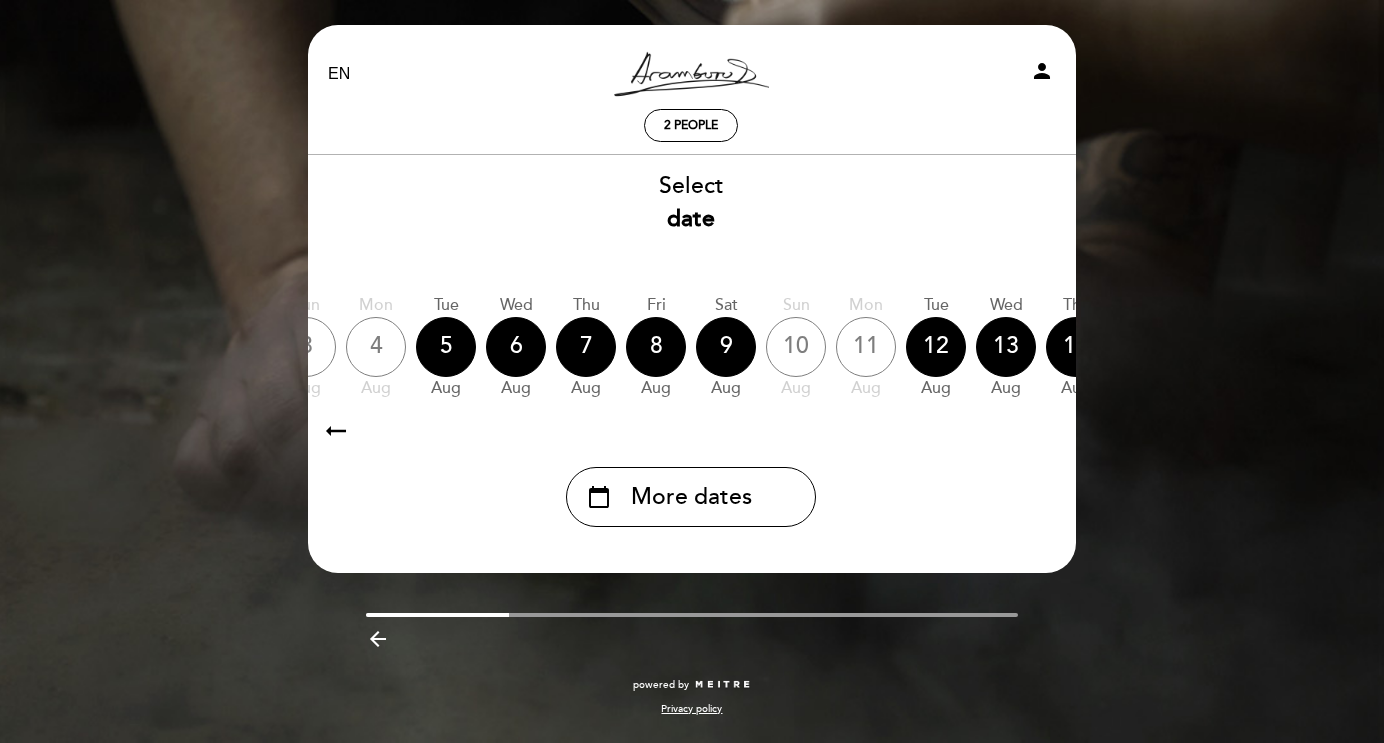click on "arrow_right_alt" at bounding box center [1046, 430] 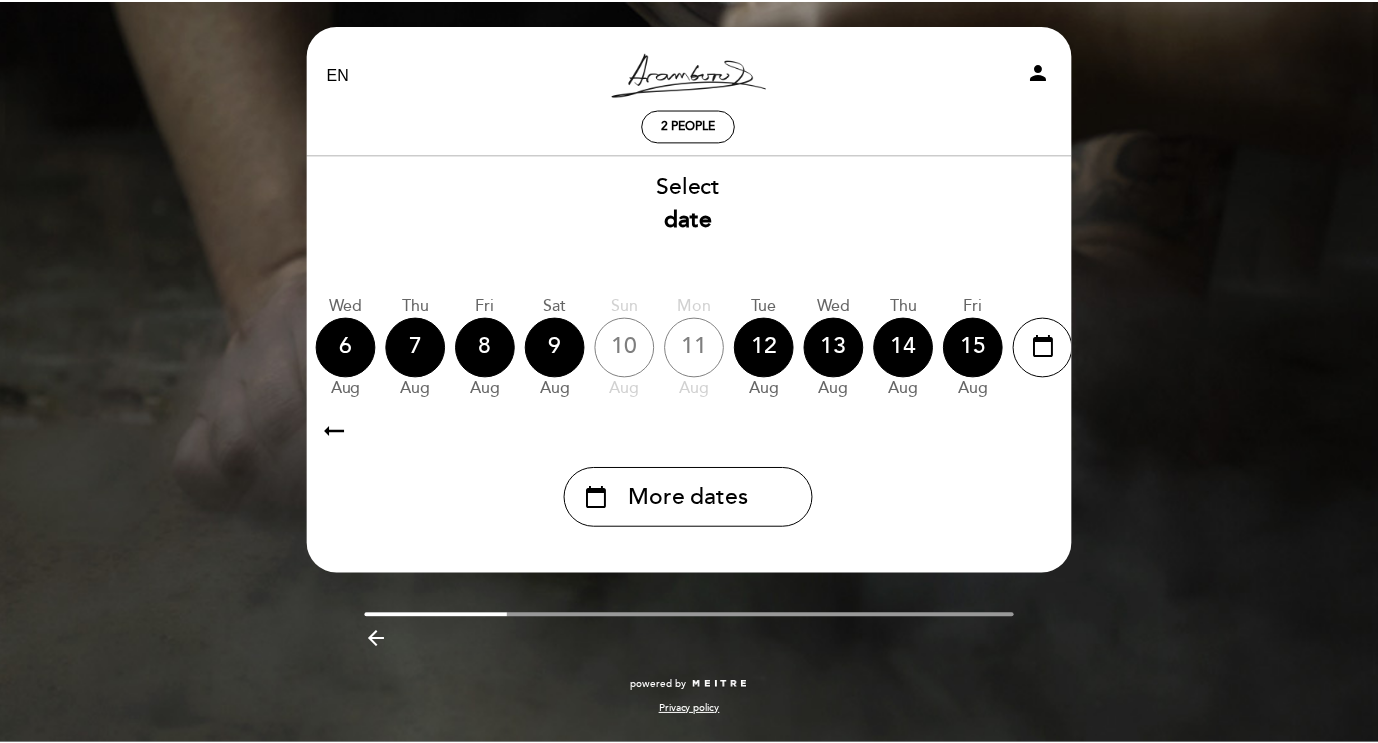 scroll, scrollTop: 0, scrollLeft: 583, axis: horizontal 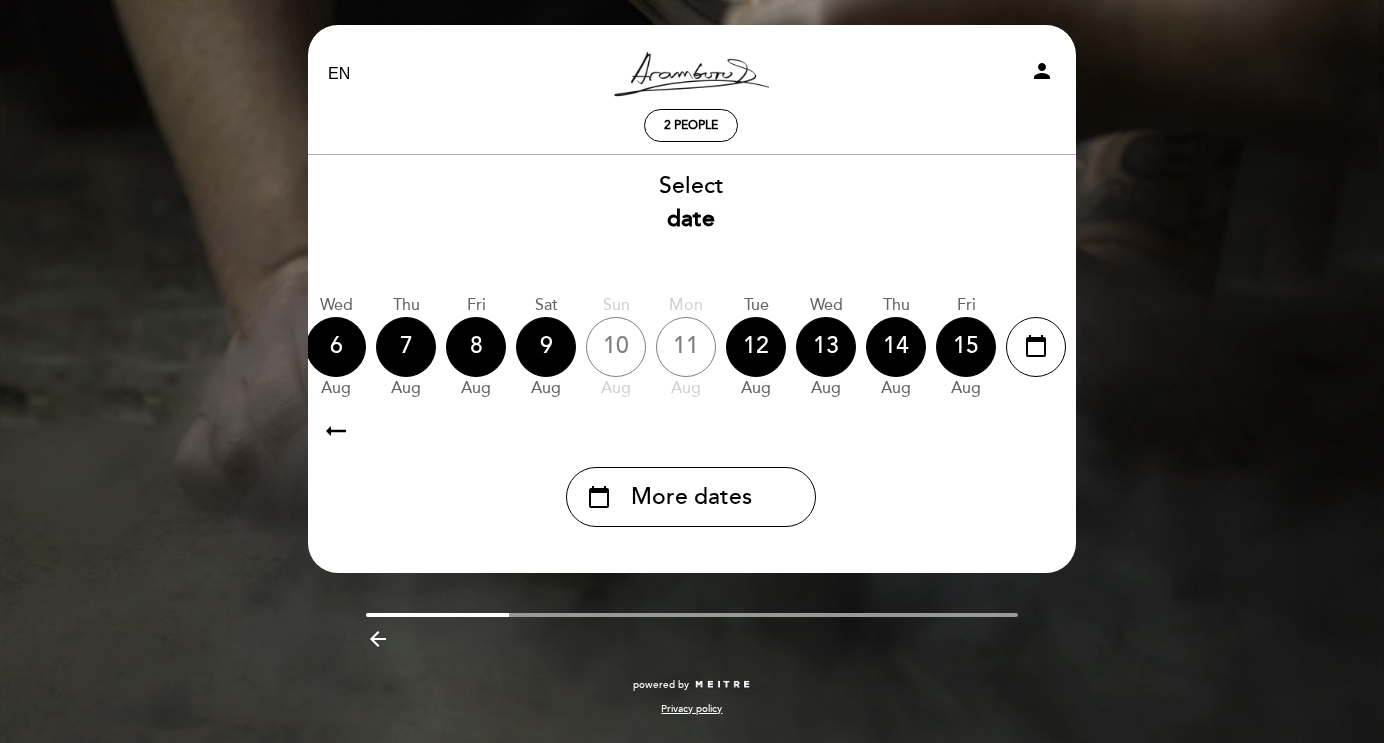click on "arrow_right_alt" at bounding box center [1046, 430] 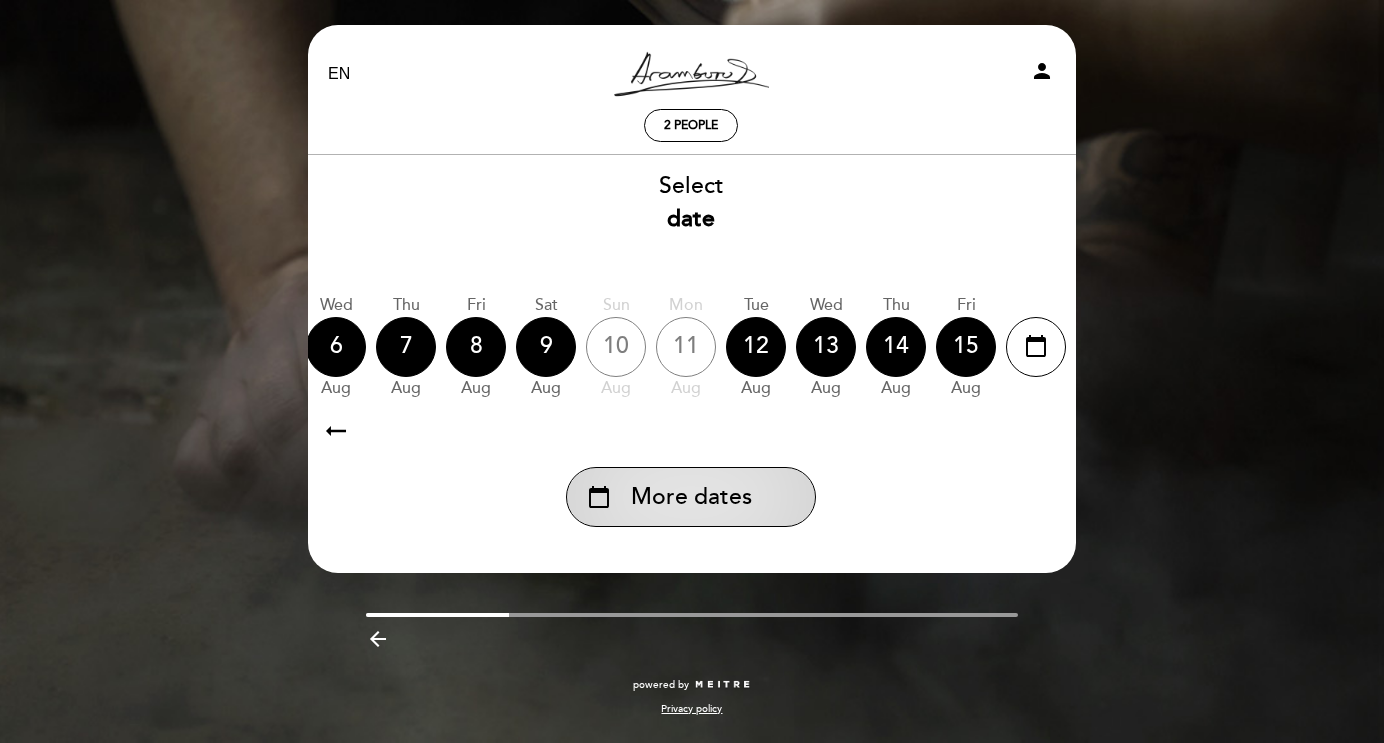 click on "More dates" at bounding box center (691, 497) 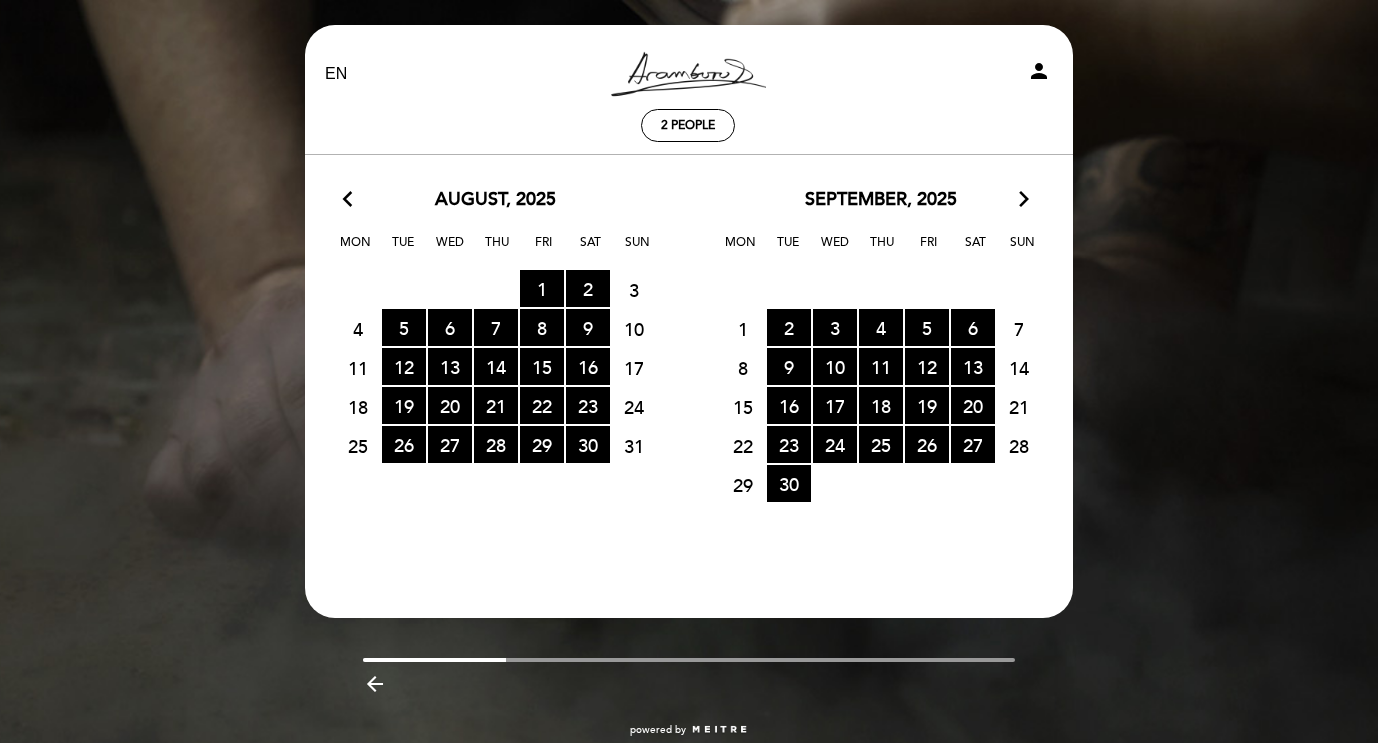 scroll, scrollTop: 38, scrollLeft: 0, axis: vertical 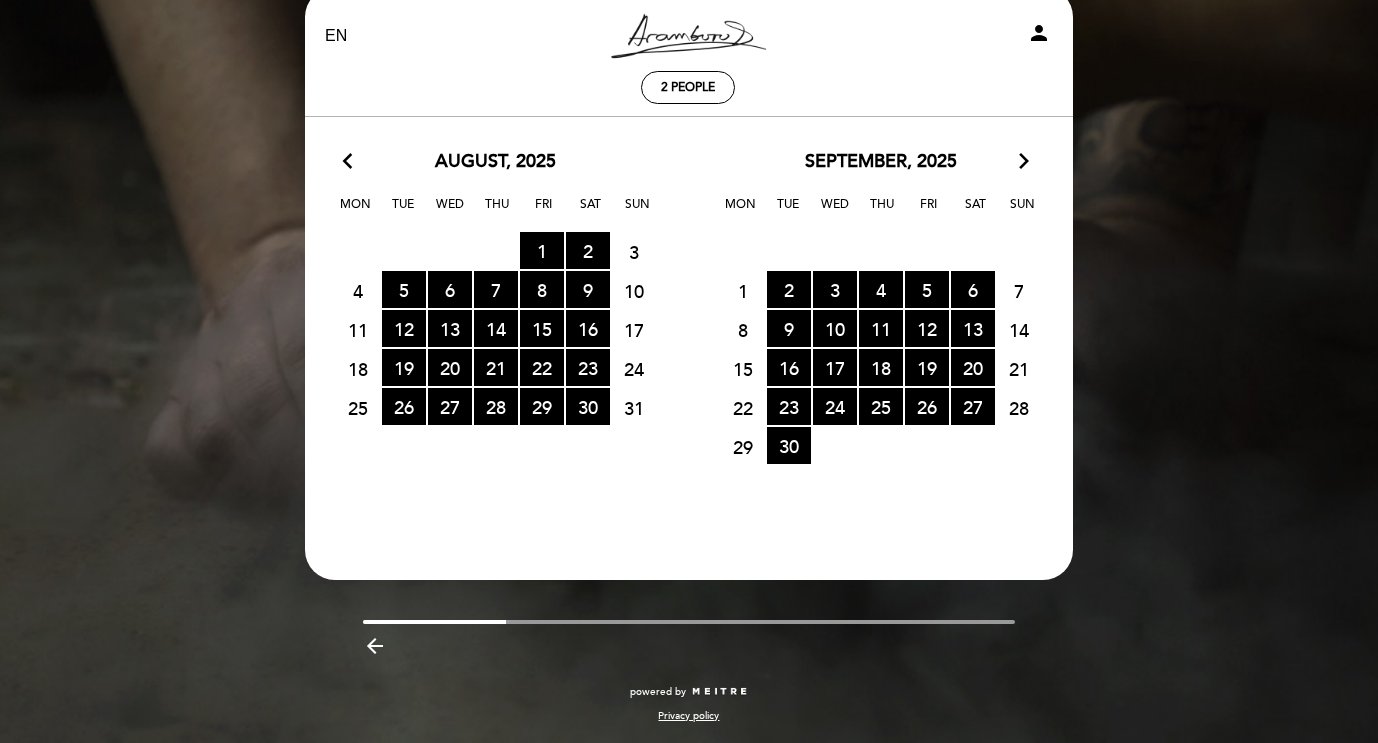 click on "arrow_backward" at bounding box center (375, 646) 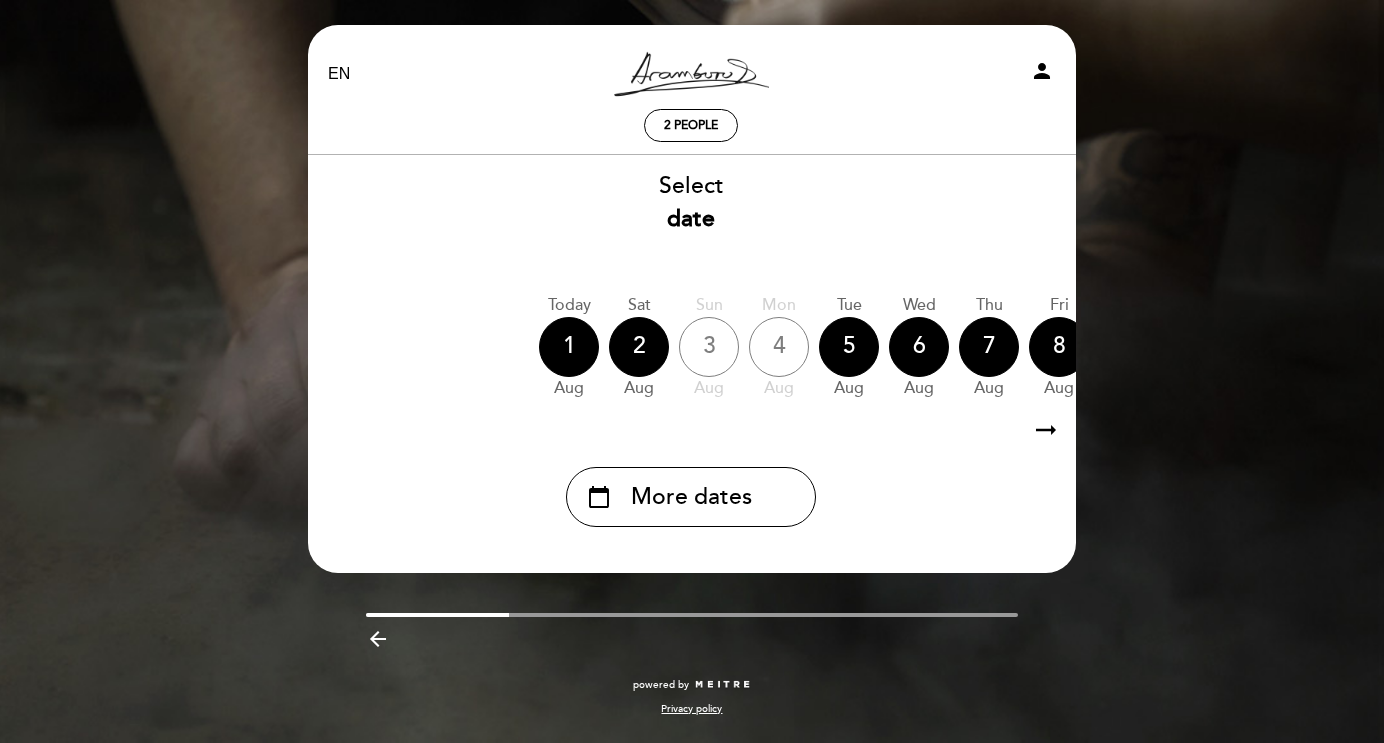 click on "arrow_backward" at bounding box center [378, 639] 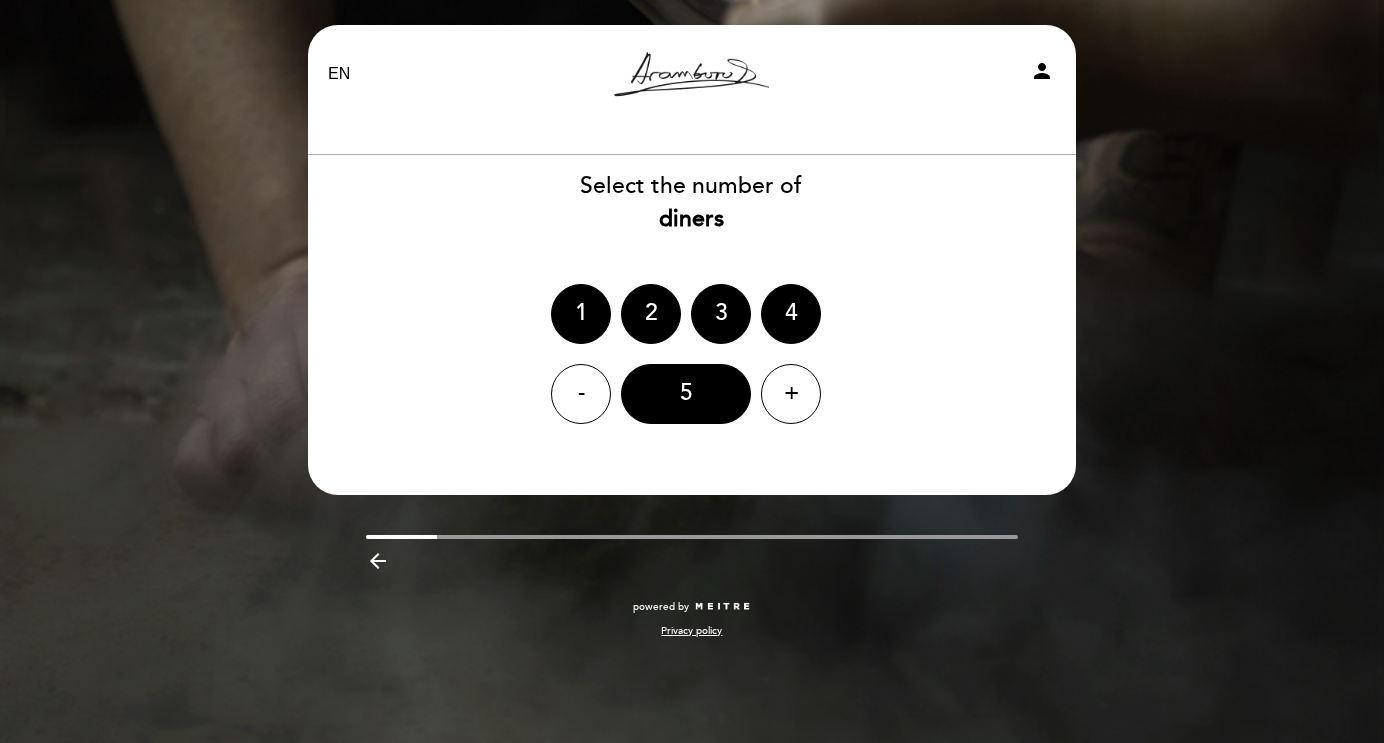 click on "powered by
Privacy policy" at bounding box center [692, 629] 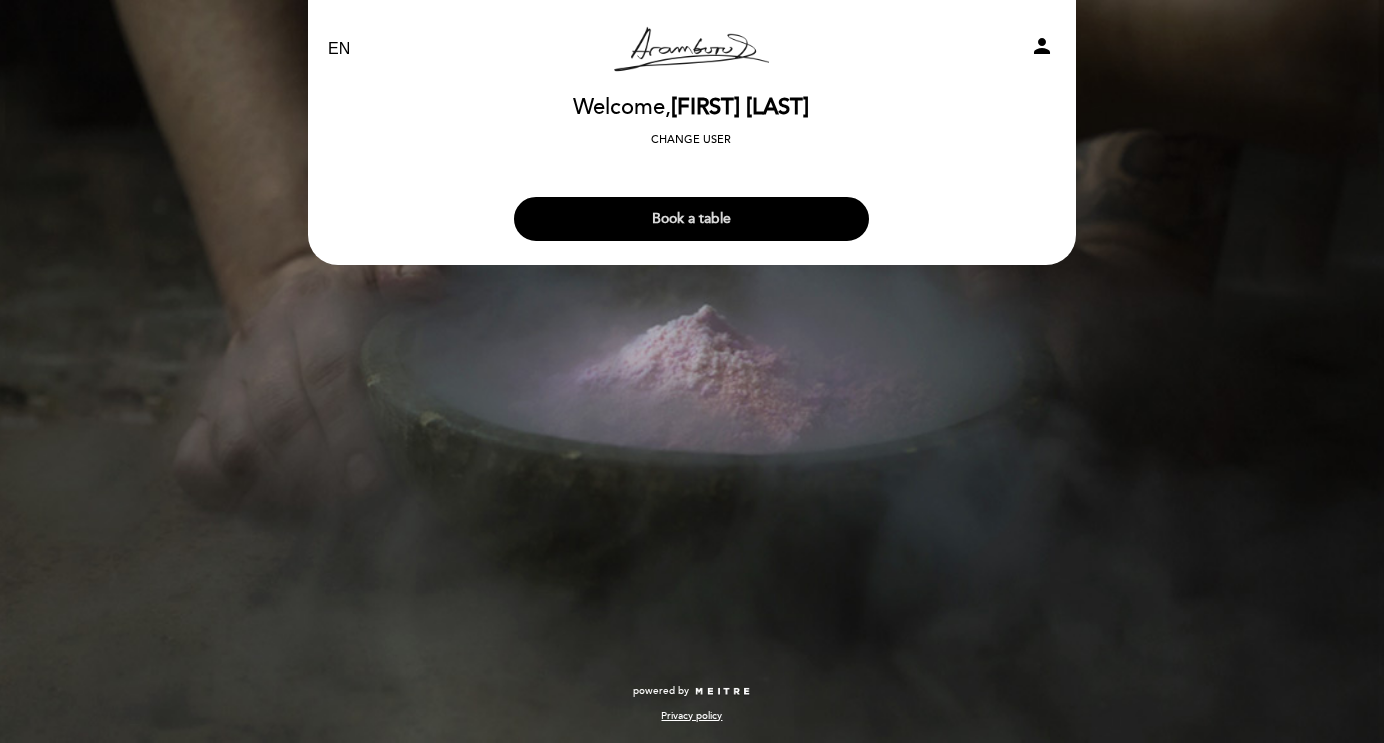 click on "Book a table" at bounding box center [691, 219] 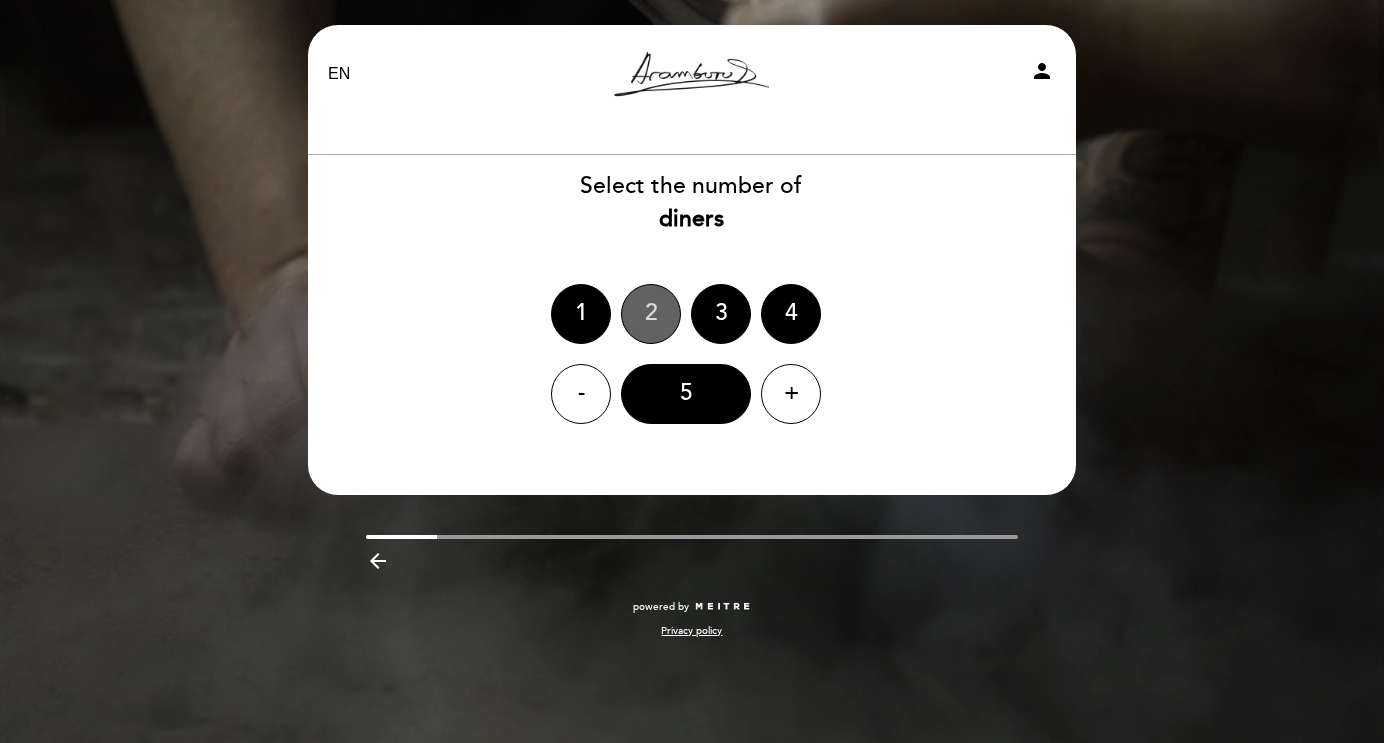 click on "2" at bounding box center [651, 314] 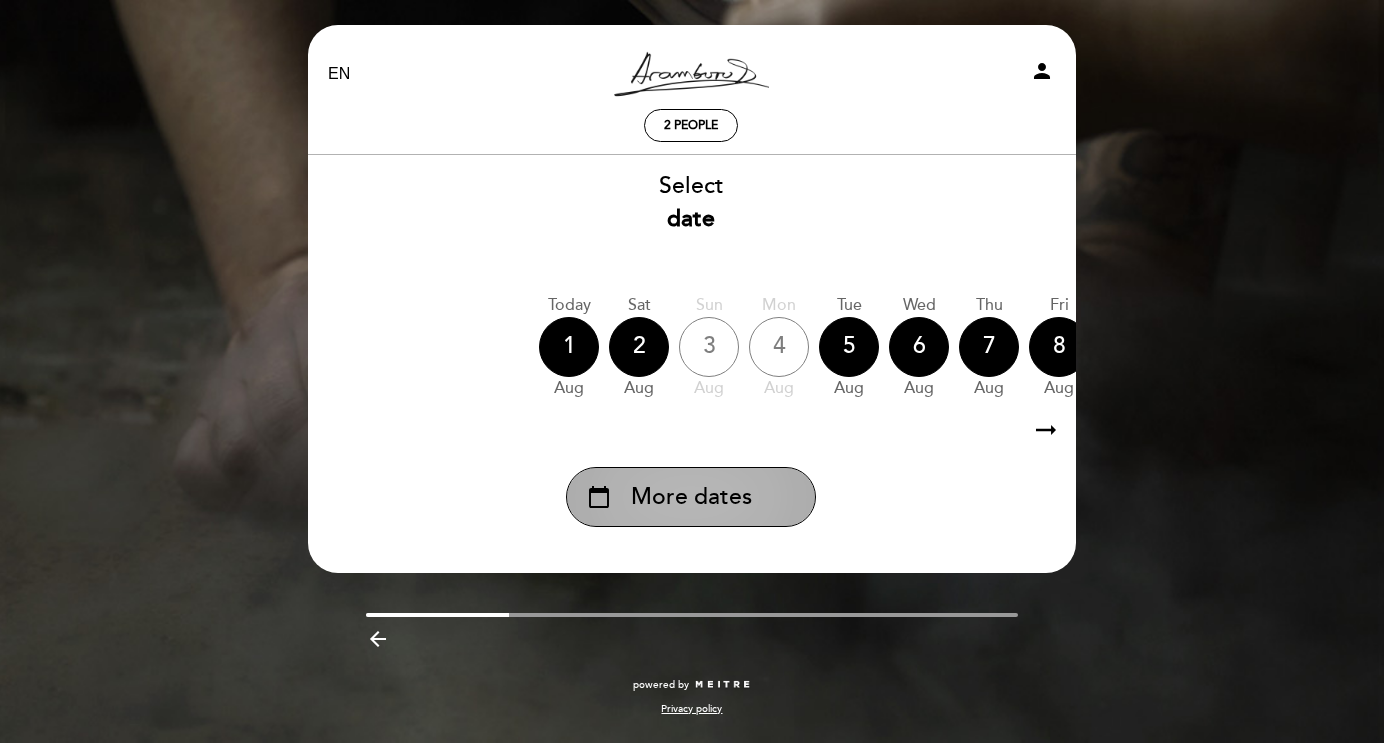 click on "More dates" at bounding box center [691, 497] 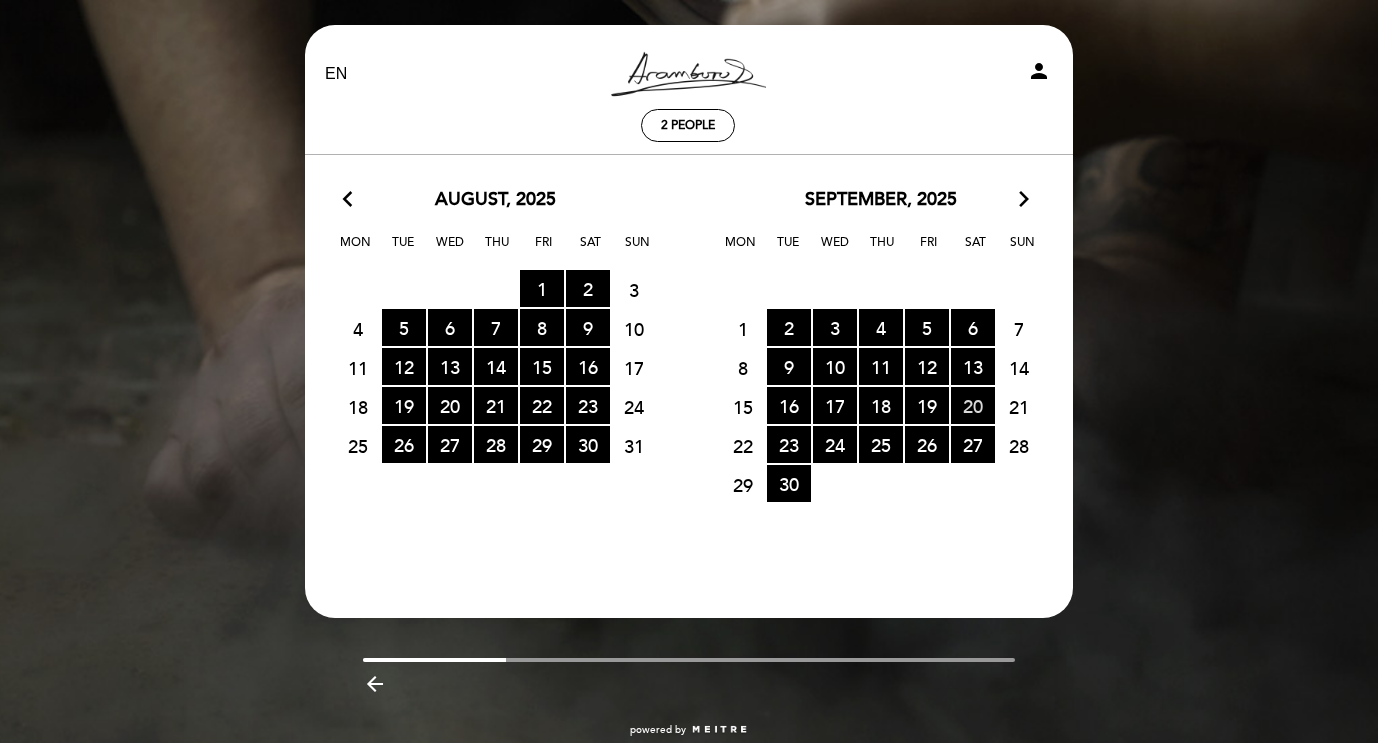 click on "20
RESERVATIONS AVAILABLE" at bounding box center [973, 405] 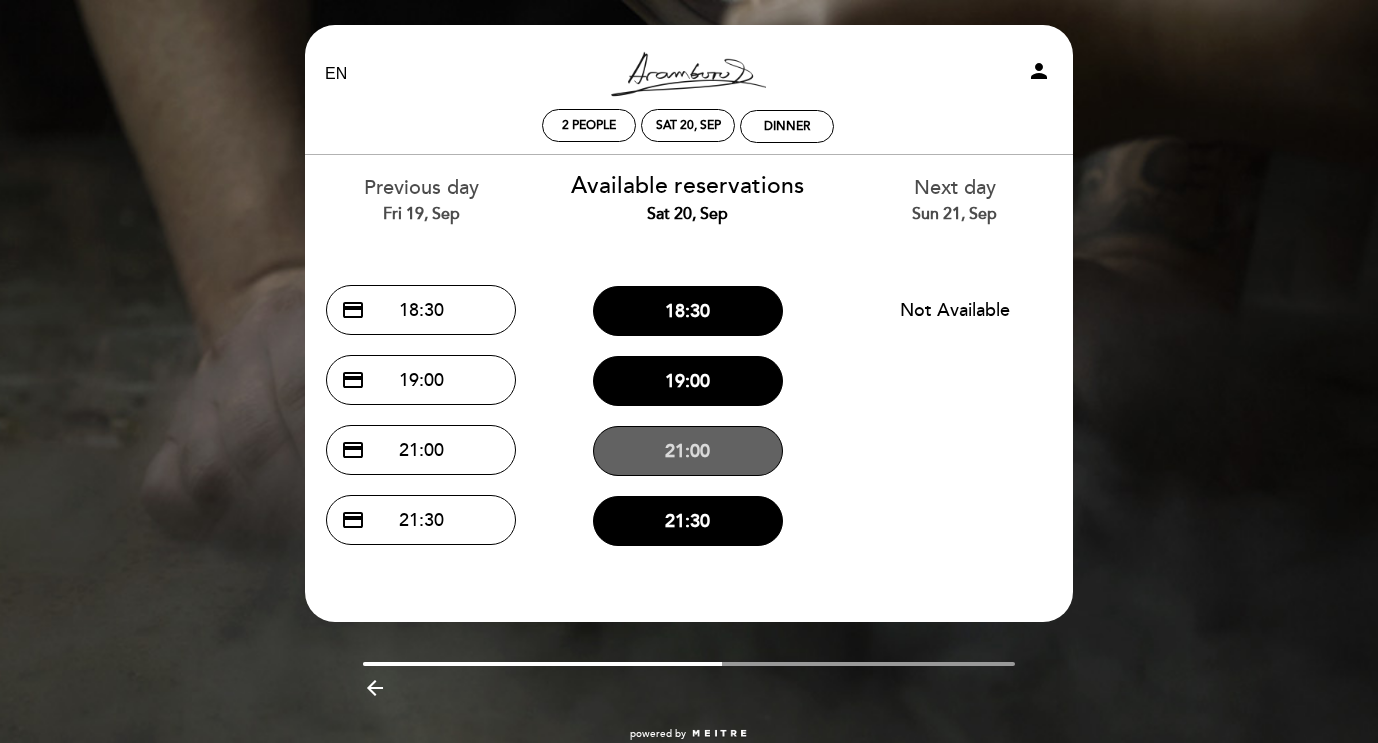 click on "21:00" at bounding box center [688, 451] 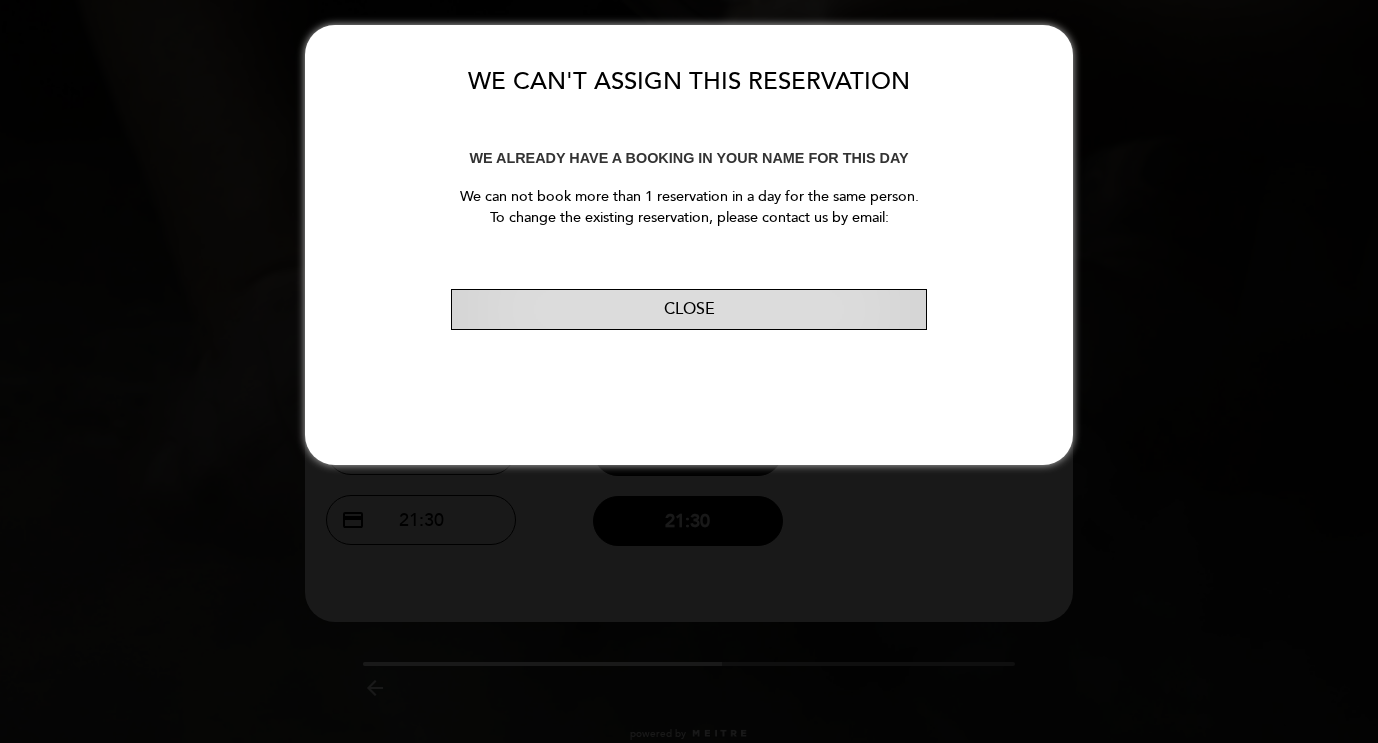 click on "Close" at bounding box center (689, 309) 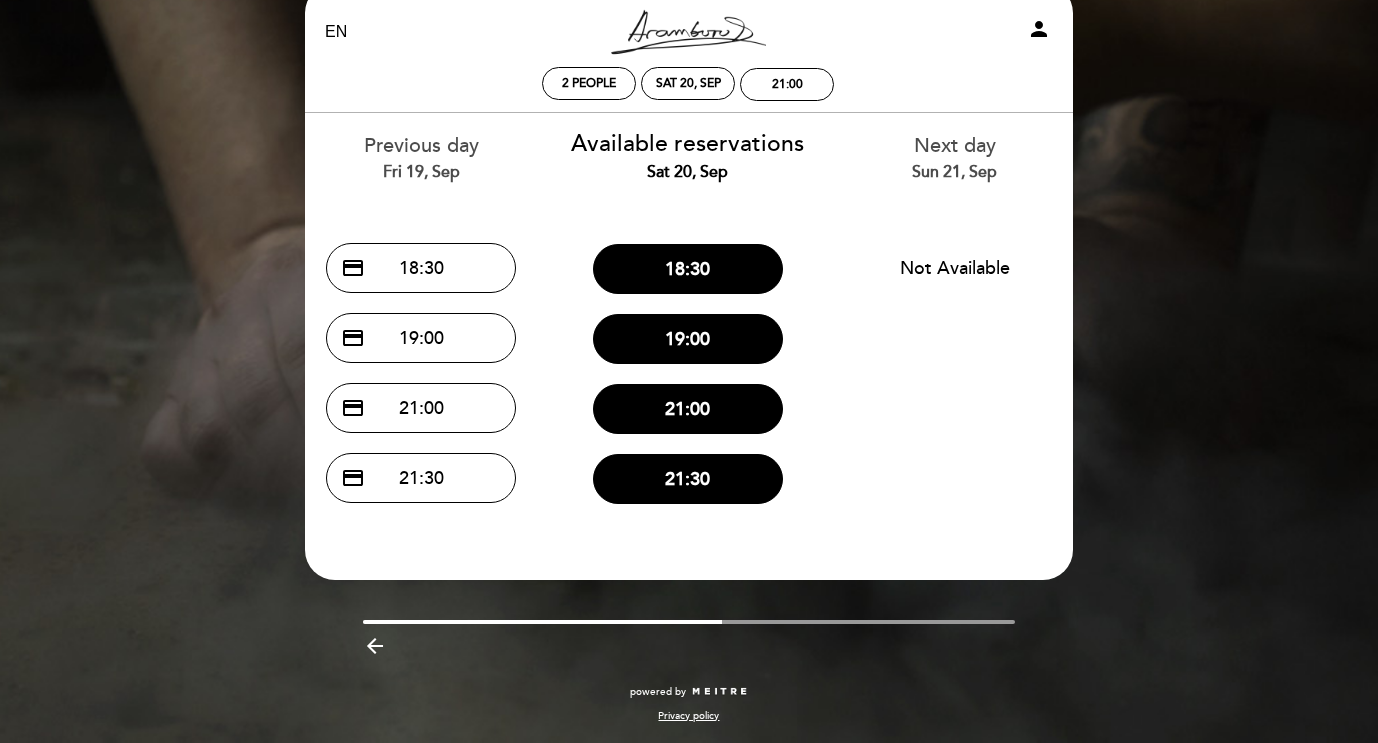scroll, scrollTop: 0, scrollLeft: 0, axis: both 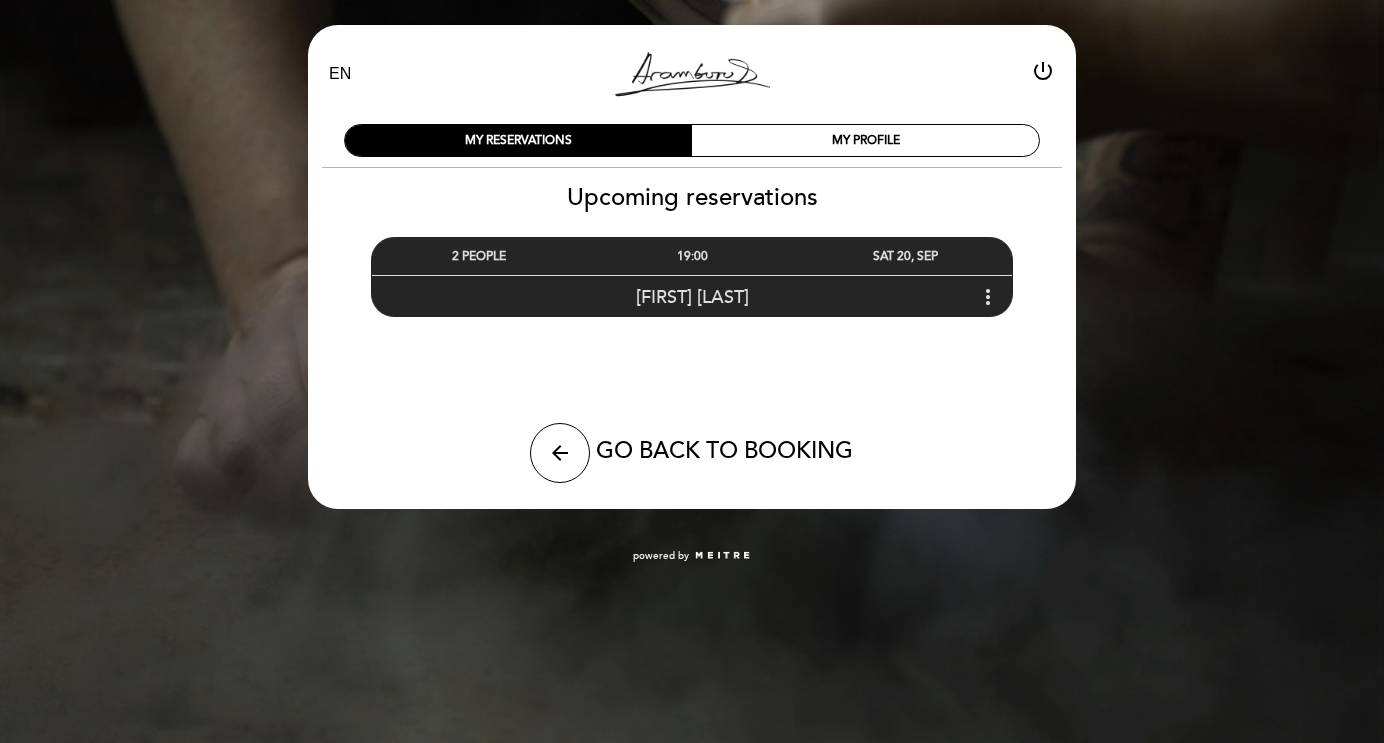 click on "more_vert" at bounding box center [988, 297] 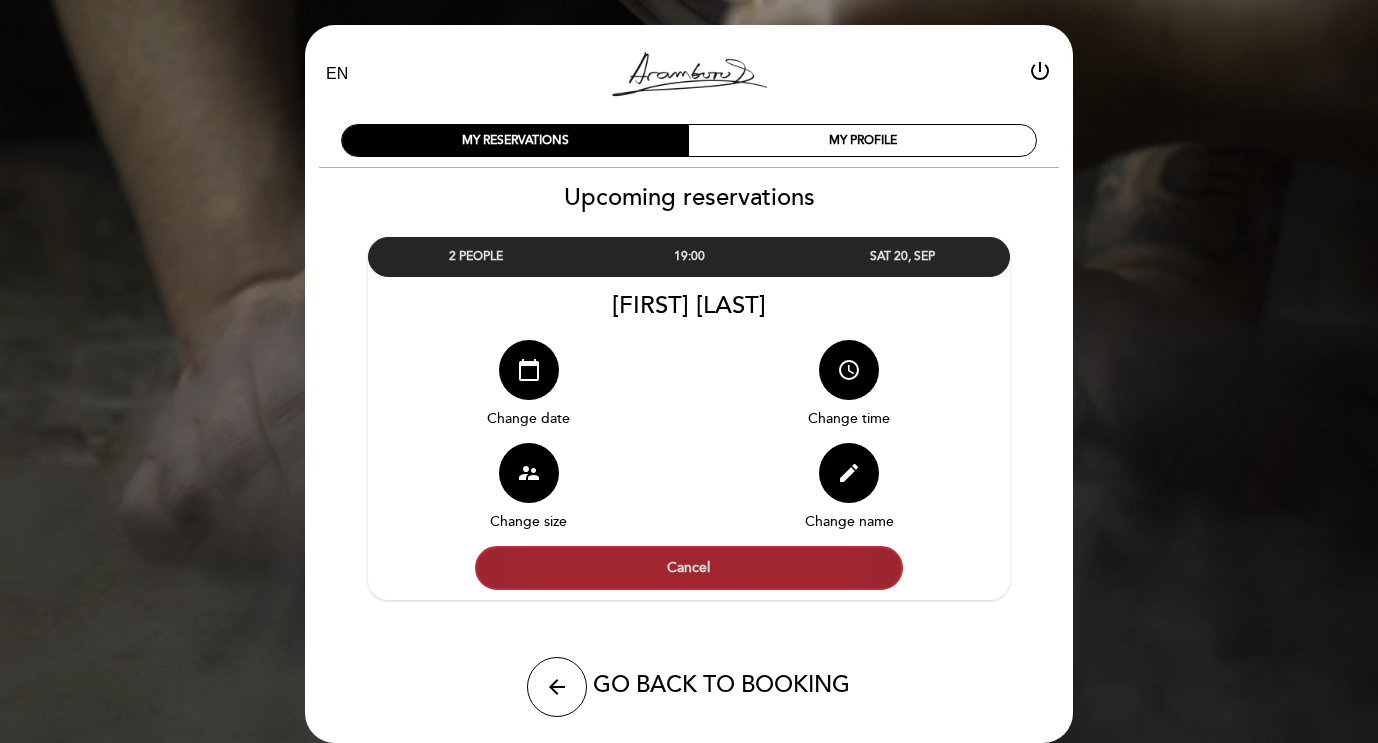 click on "Cancel" at bounding box center (689, 568) 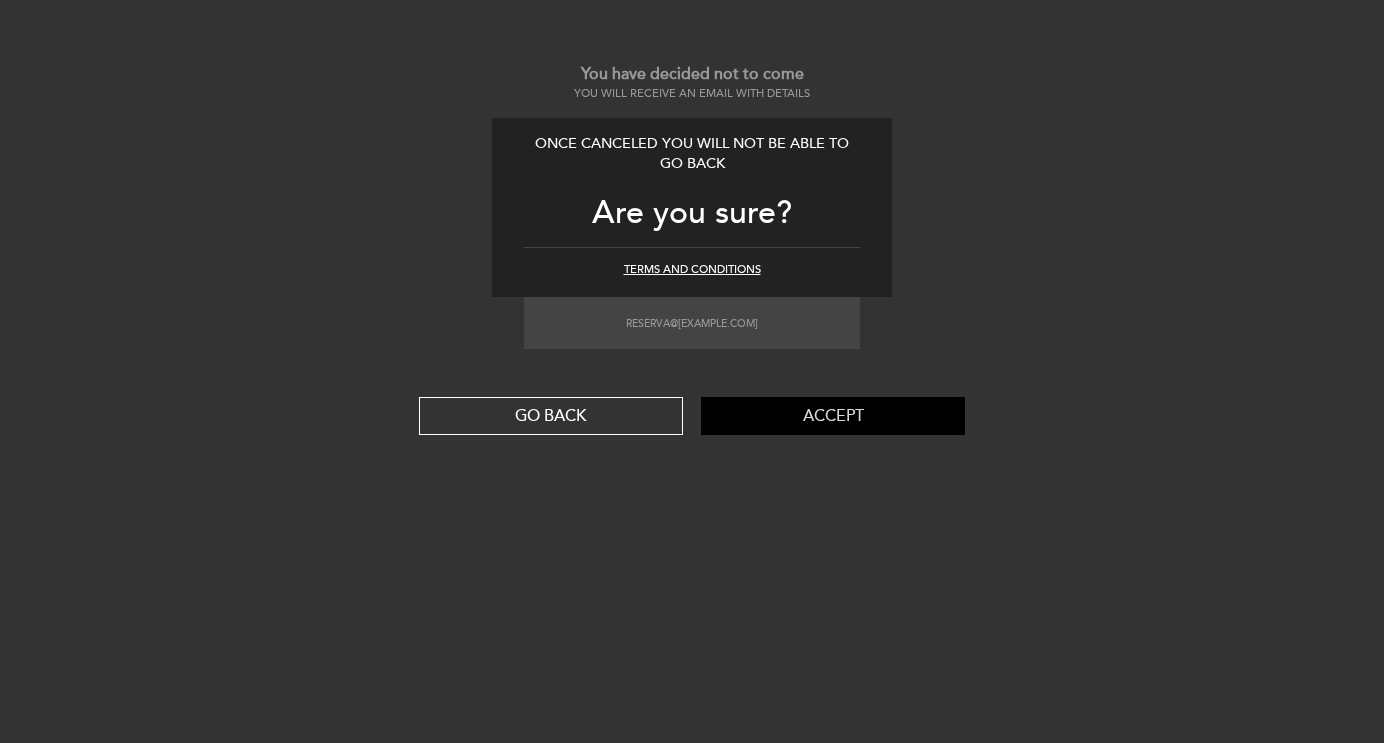 click on "Accept" at bounding box center [833, 416] 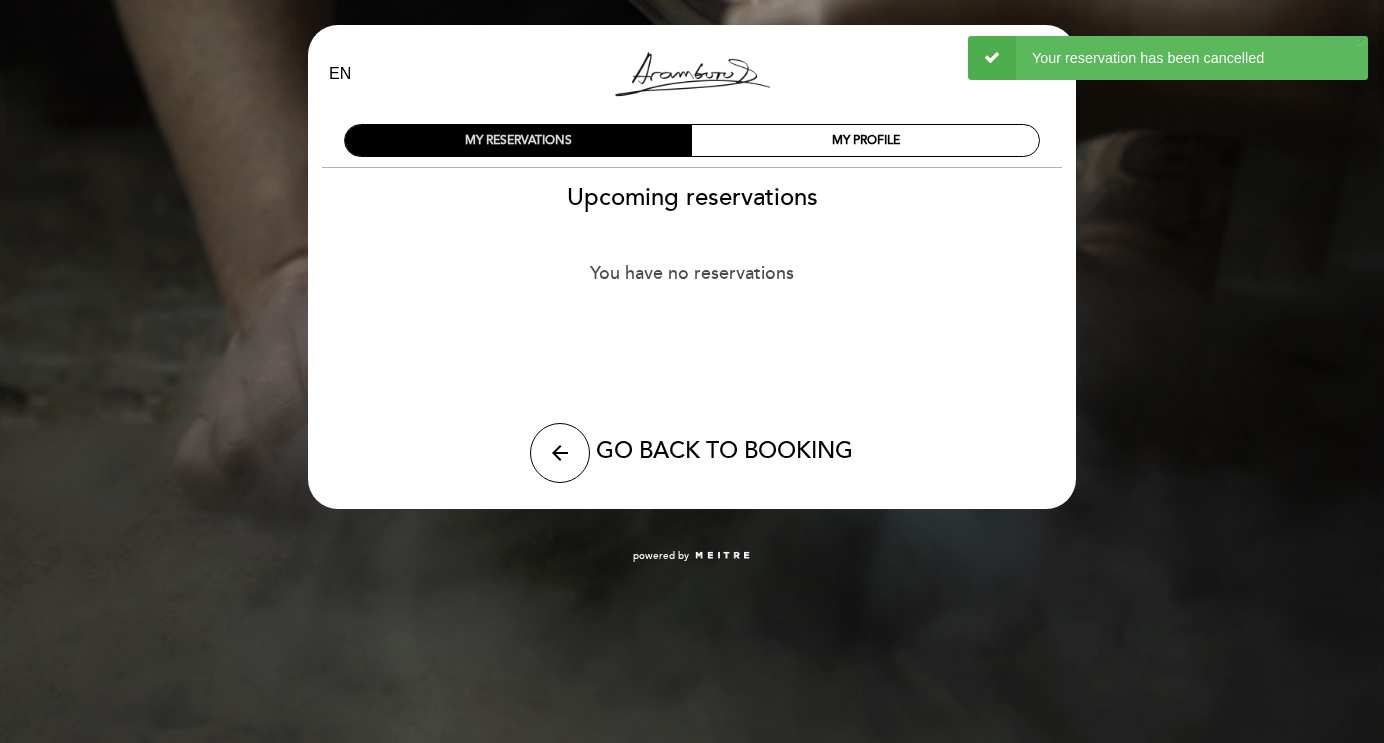 click on "MY RESERVATIONS" at bounding box center [518, 140] 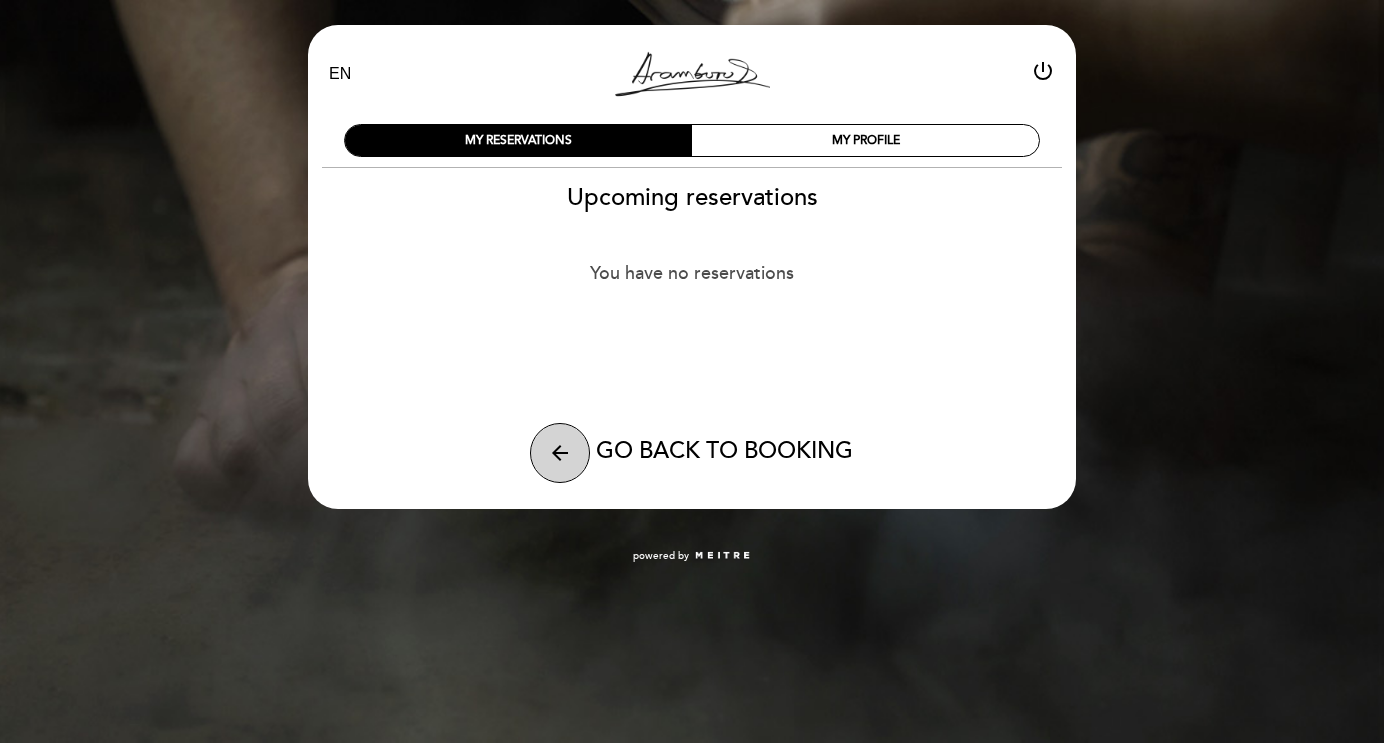 click on "arrow_back" at bounding box center [560, 453] 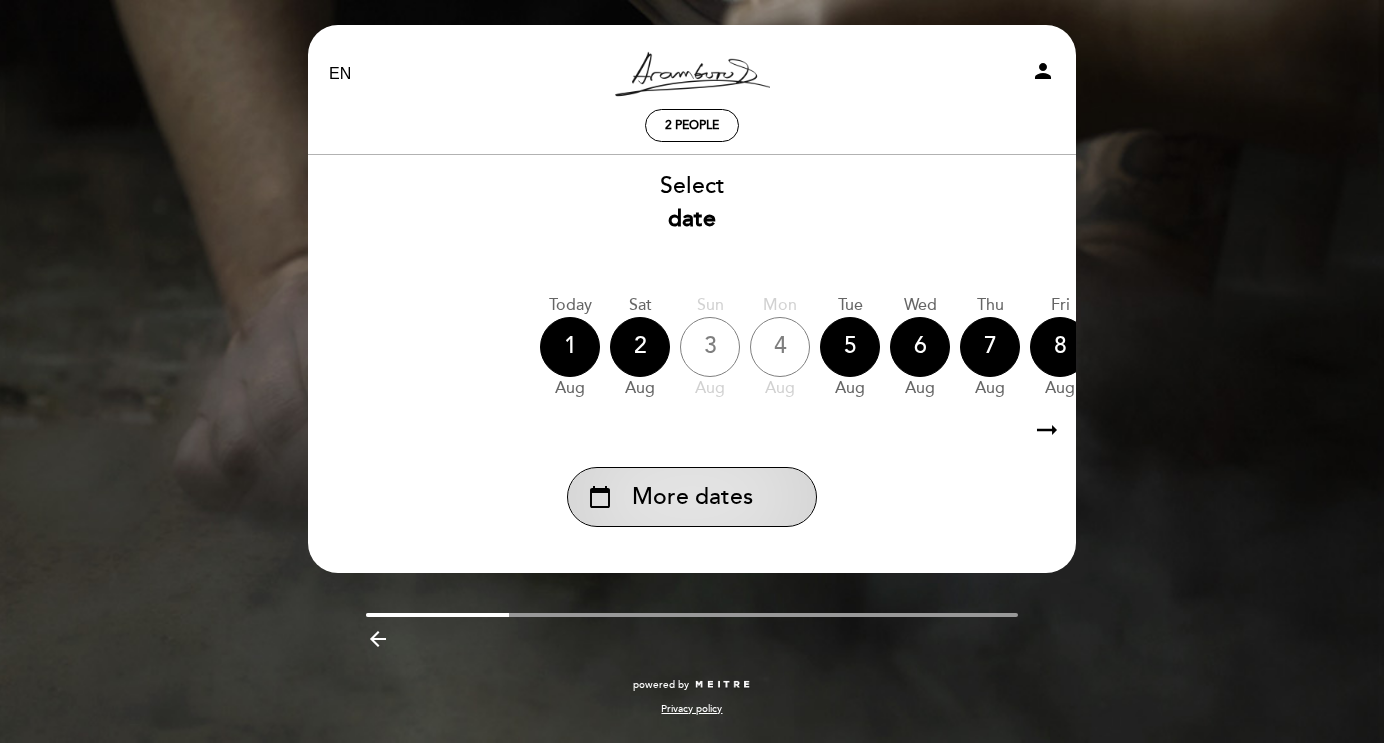 click on "More dates" at bounding box center (692, 497) 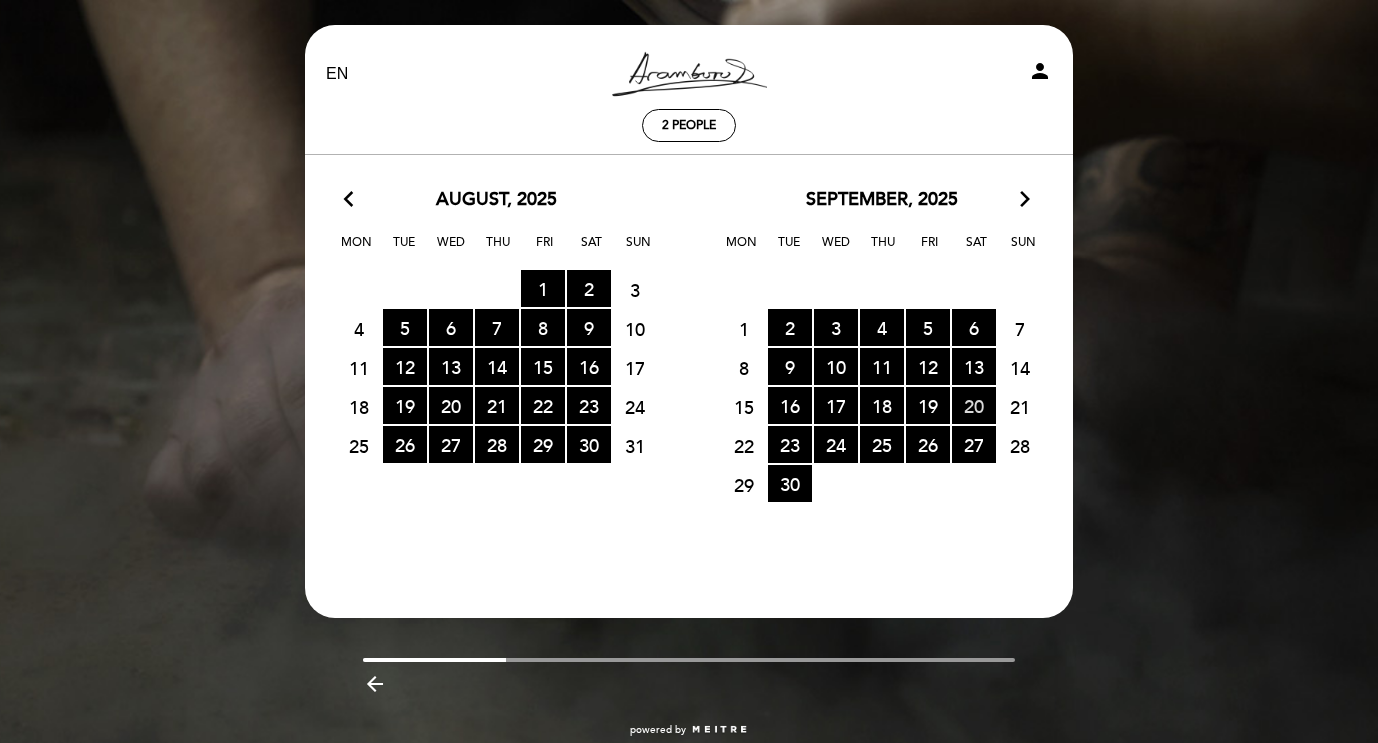 click on "20
RESERVATIONS AVAILABLE" at bounding box center [974, 405] 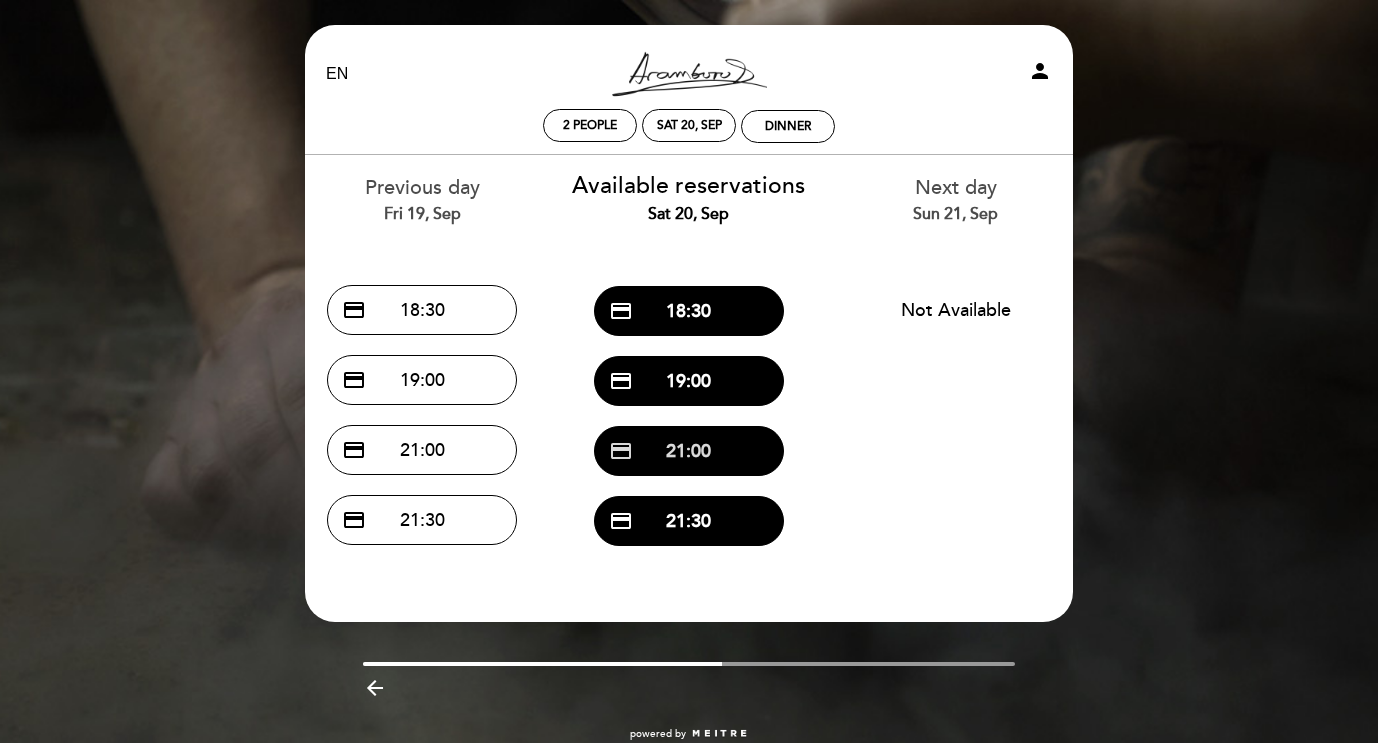 click on "credit_card
21:00" at bounding box center (689, 451) 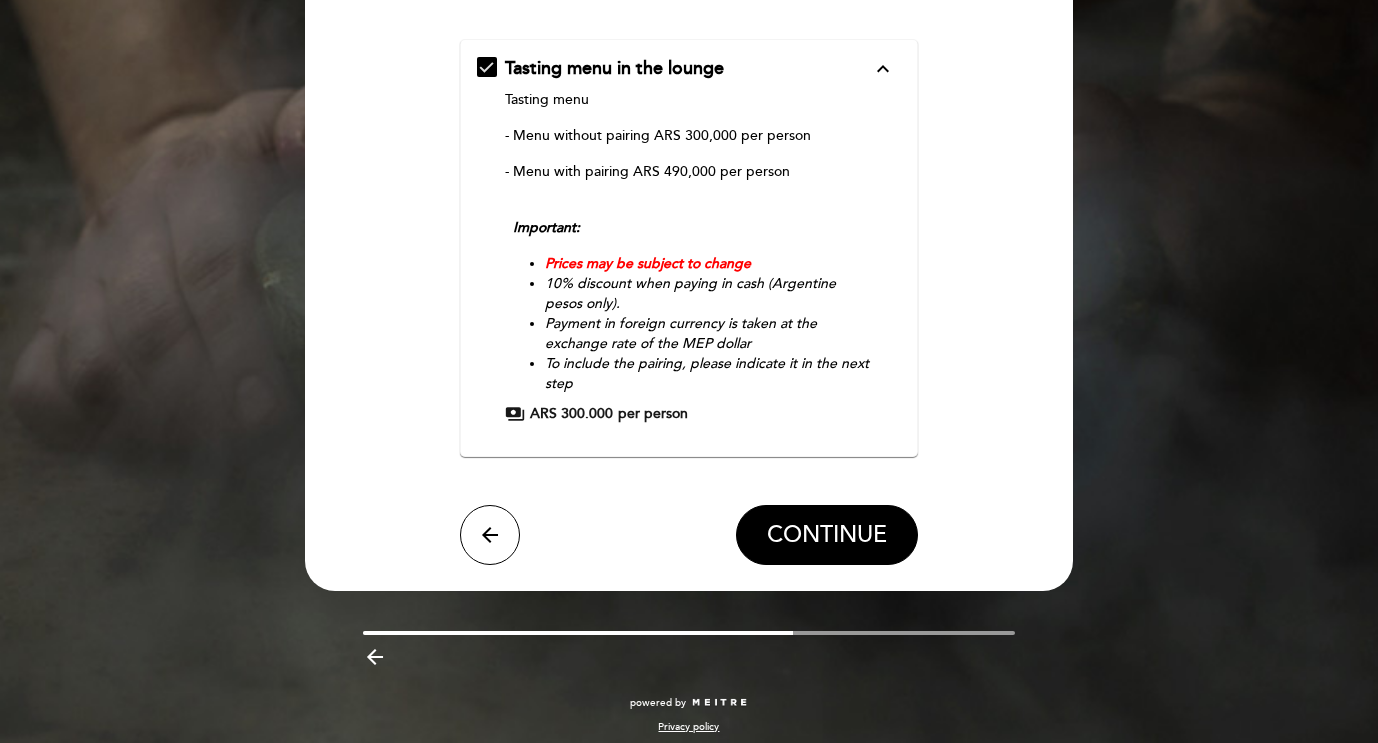 scroll, scrollTop: 230, scrollLeft: 0, axis: vertical 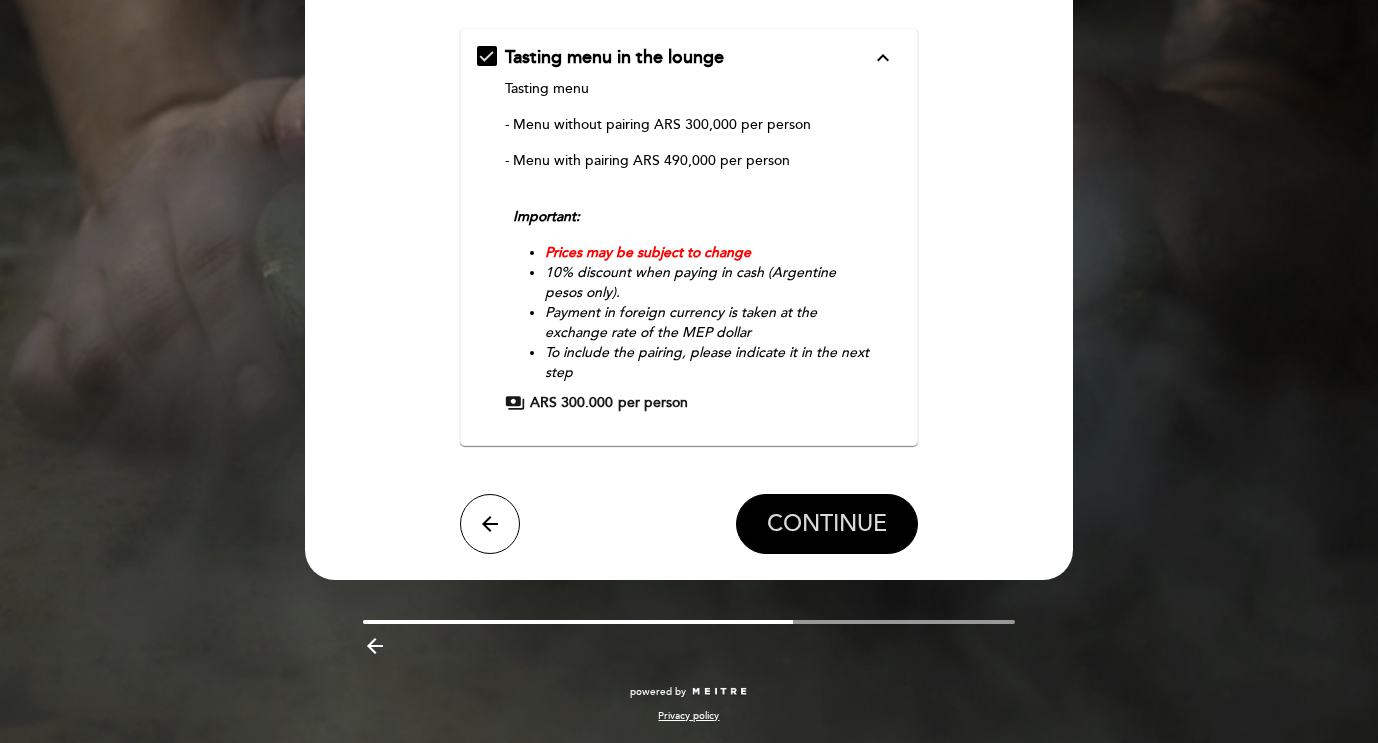 click on "CONTINUE" at bounding box center [827, 524] 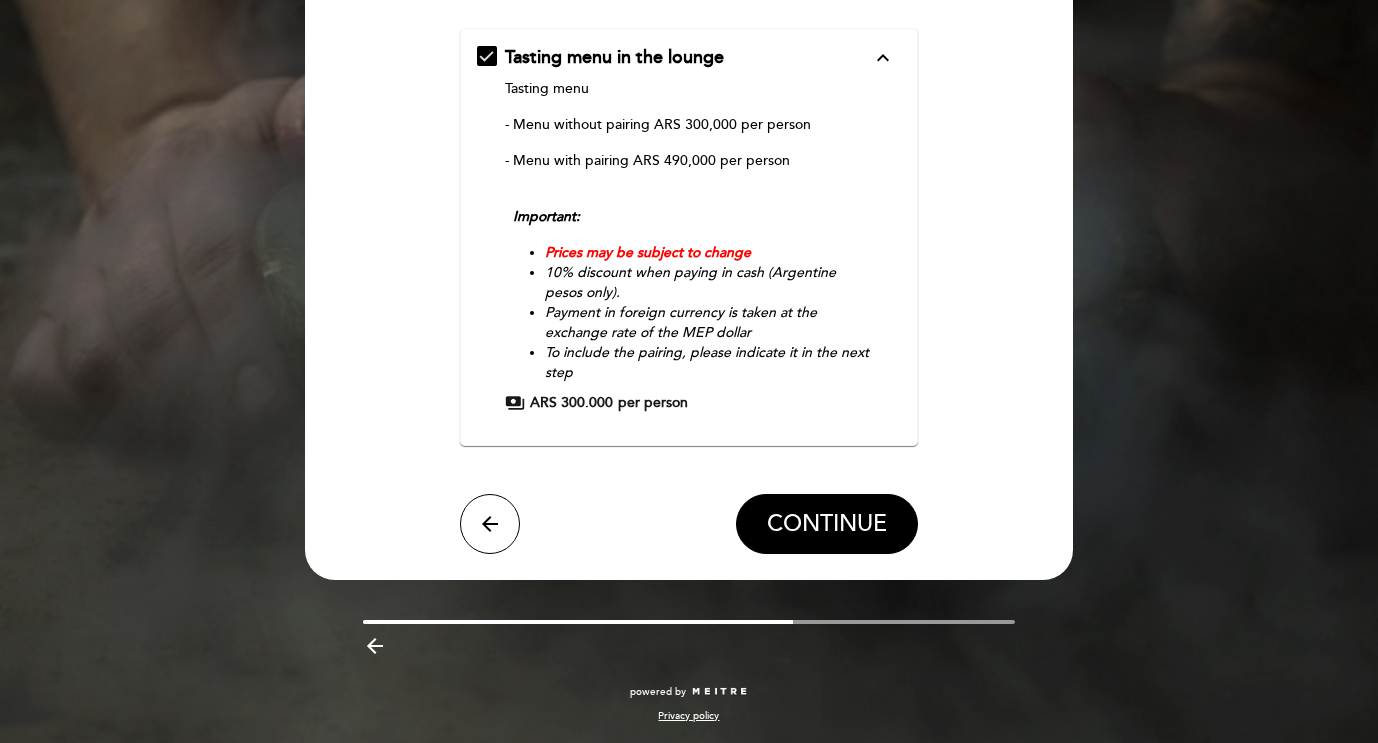 scroll, scrollTop: 0, scrollLeft: 0, axis: both 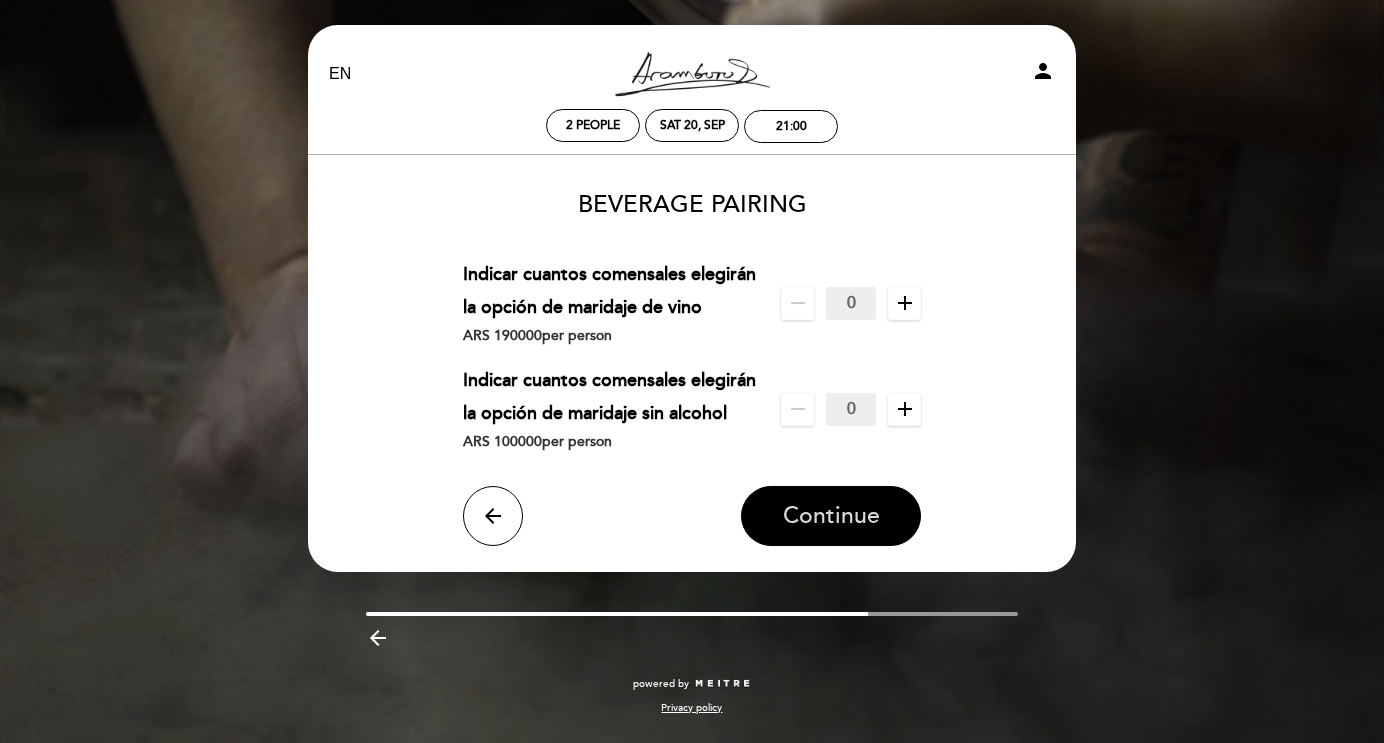 click on "Continue" at bounding box center [831, 516] 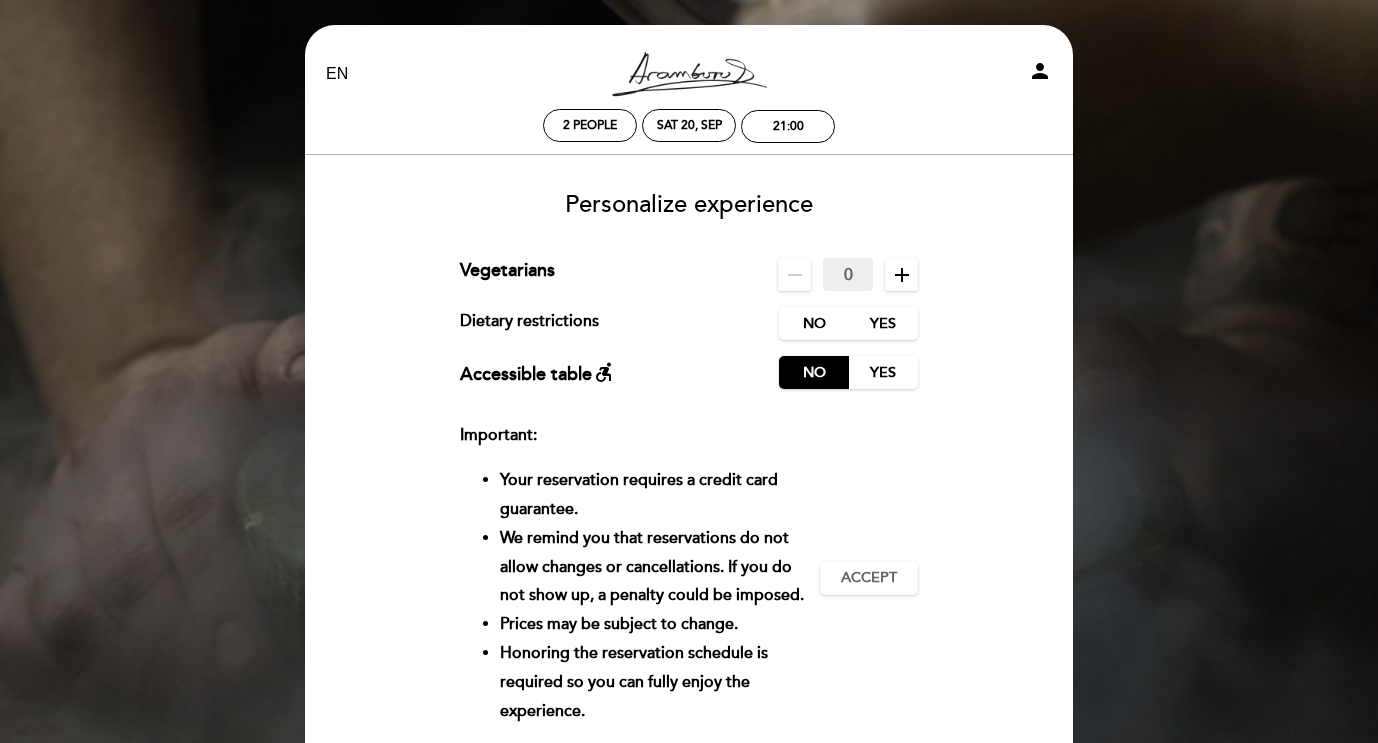 click on "add" at bounding box center (902, 275) 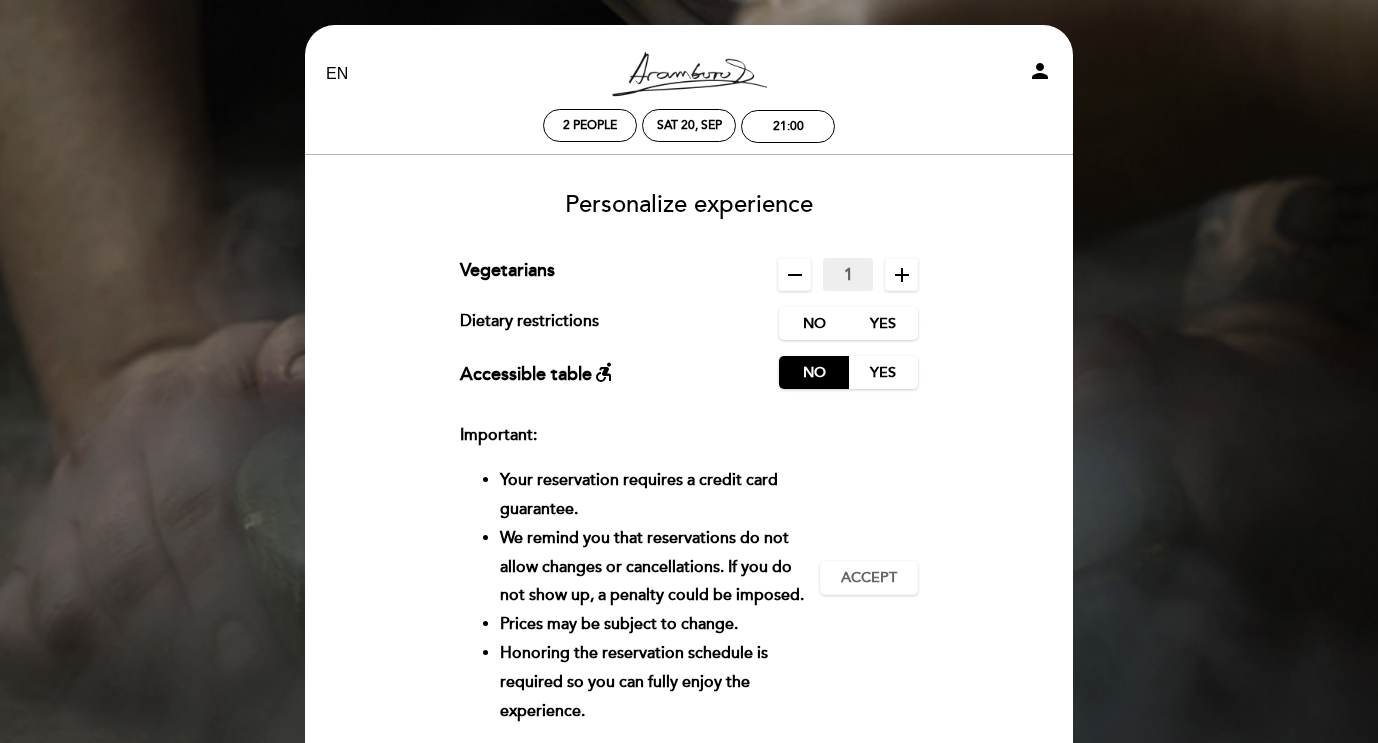 click on "remove" at bounding box center [795, 275] 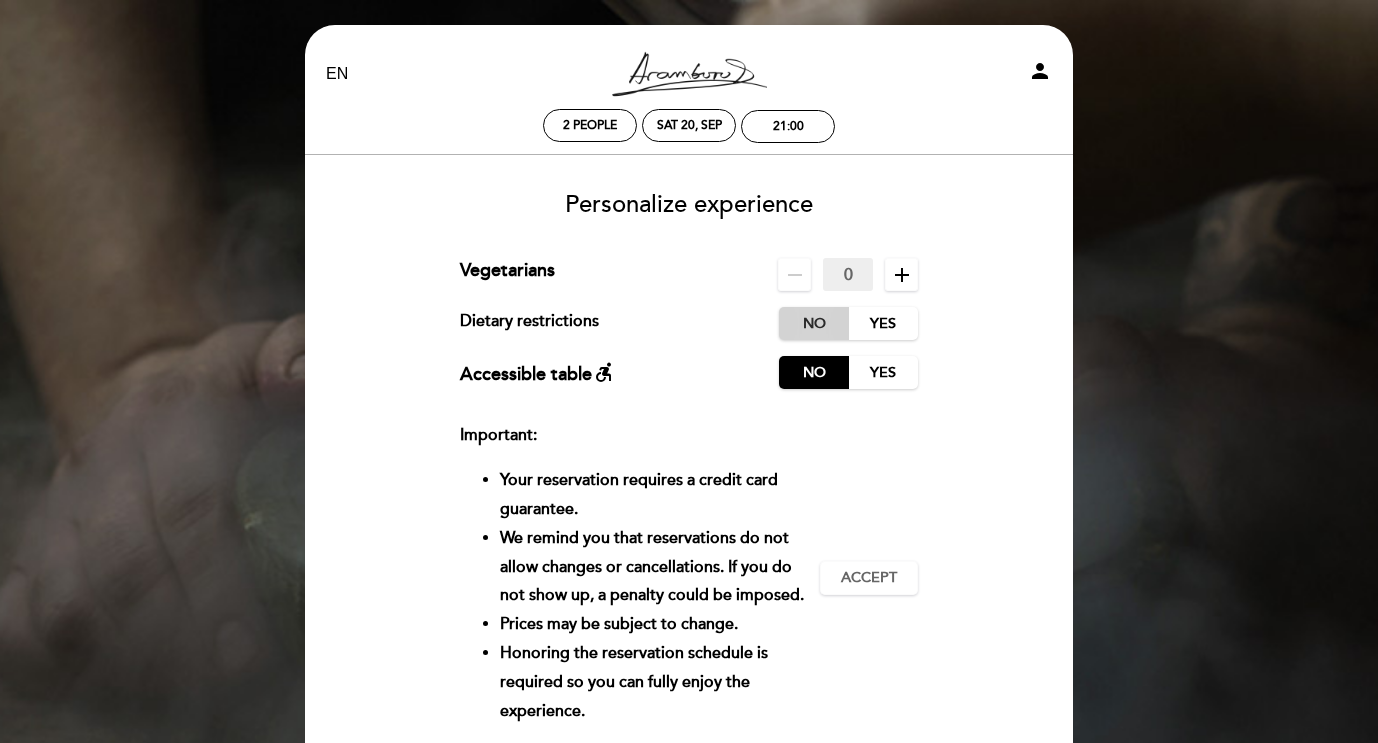 click on "No" at bounding box center (814, 323) 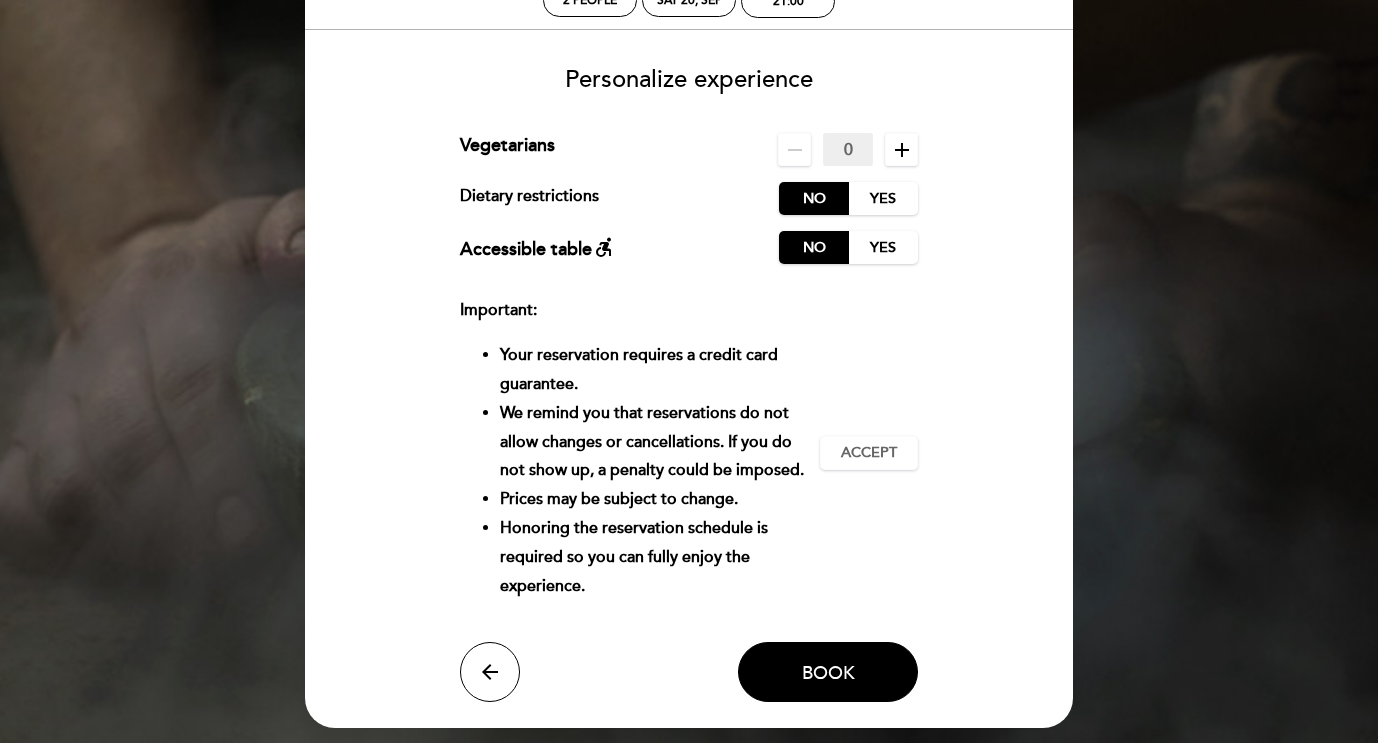 scroll, scrollTop: 274, scrollLeft: 0, axis: vertical 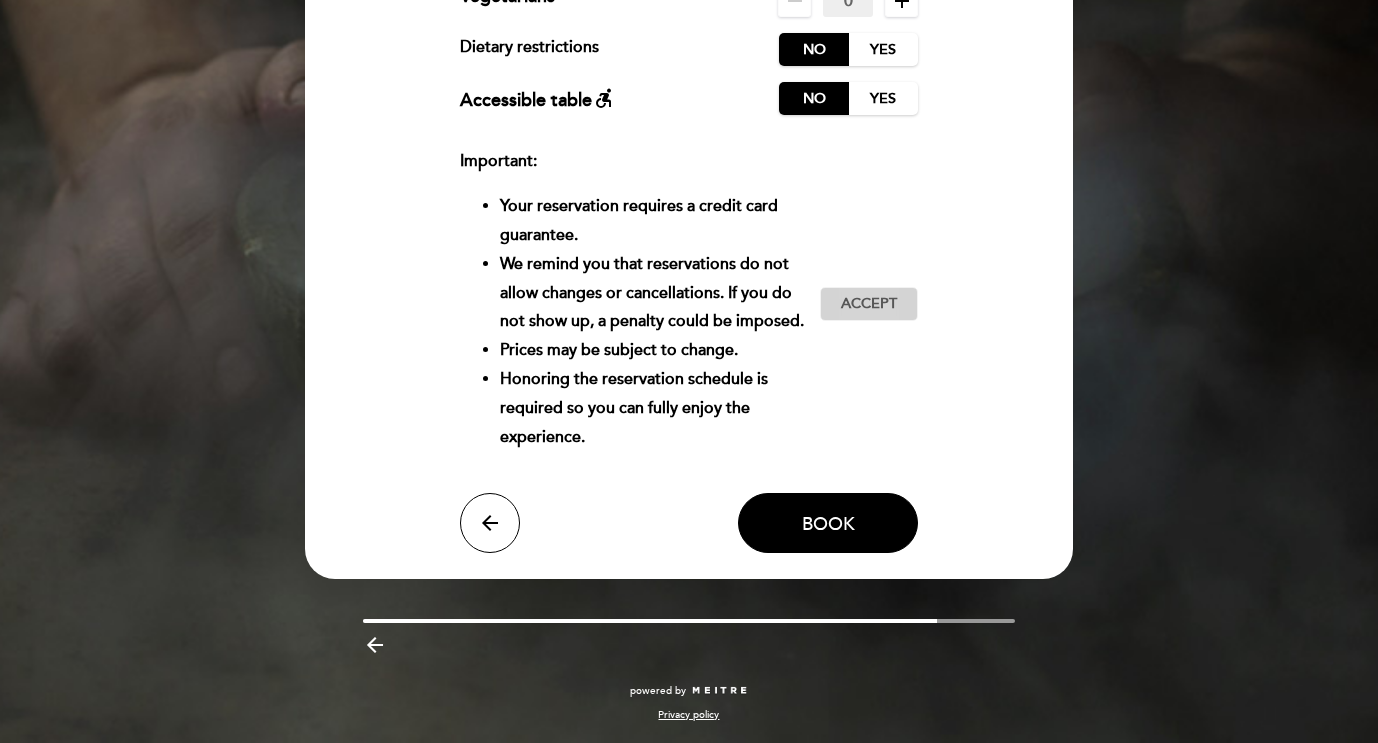 click on "Accept" at bounding box center [869, 304] 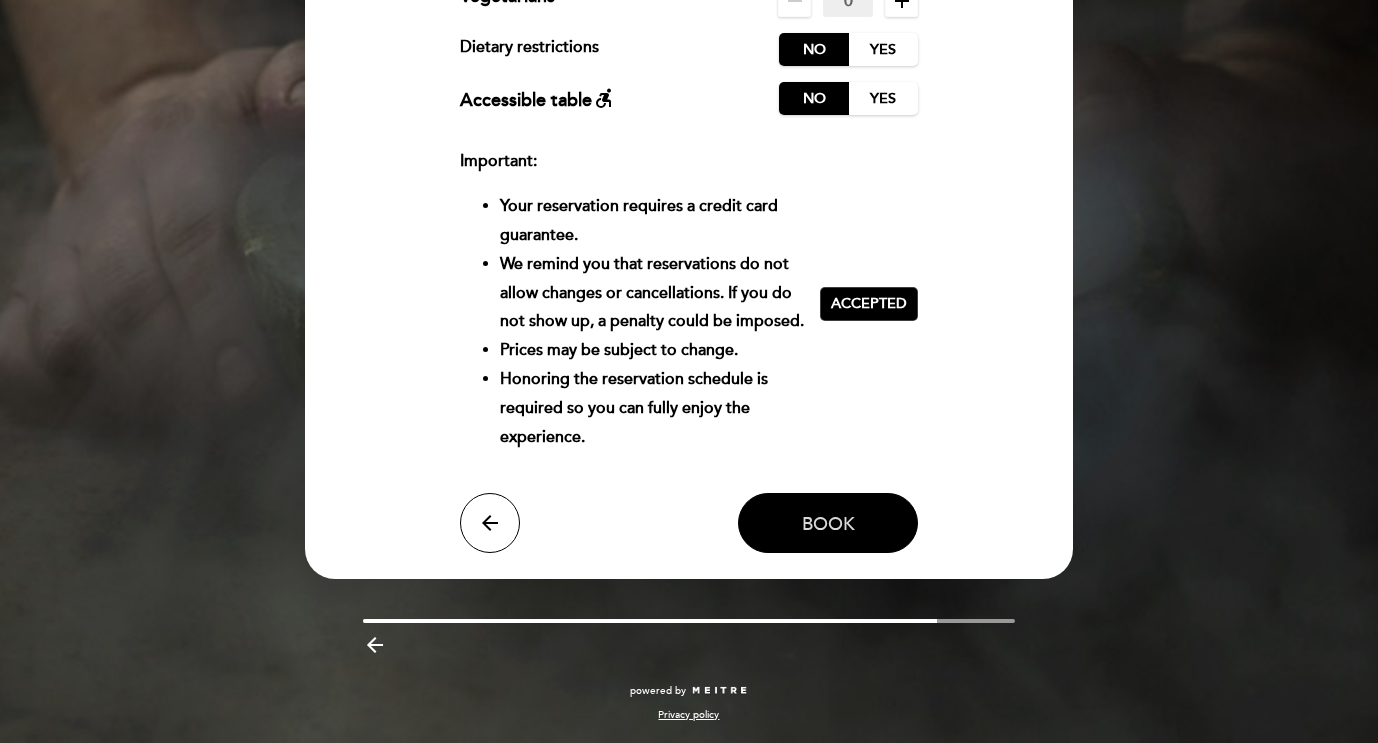 click on "Book" at bounding box center (828, 524) 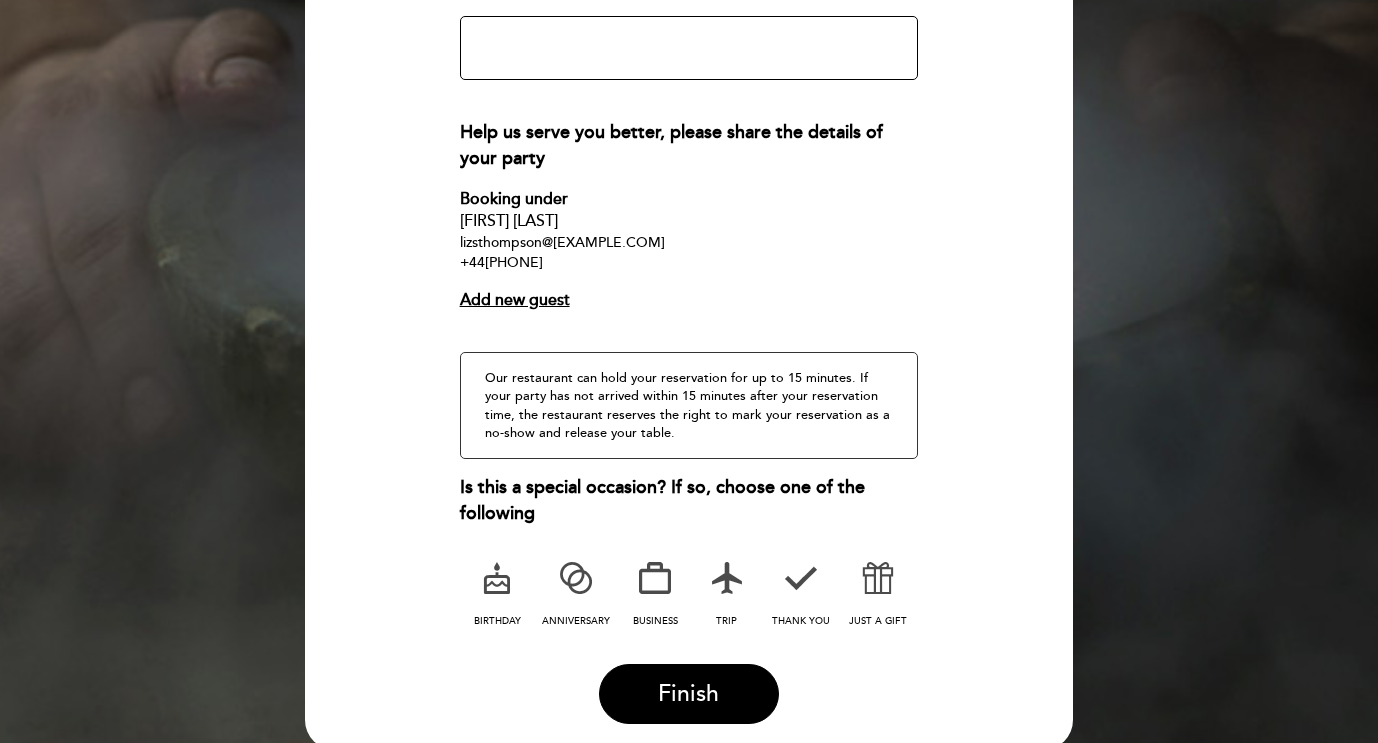 scroll, scrollTop: 394, scrollLeft: 0, axis: vertical 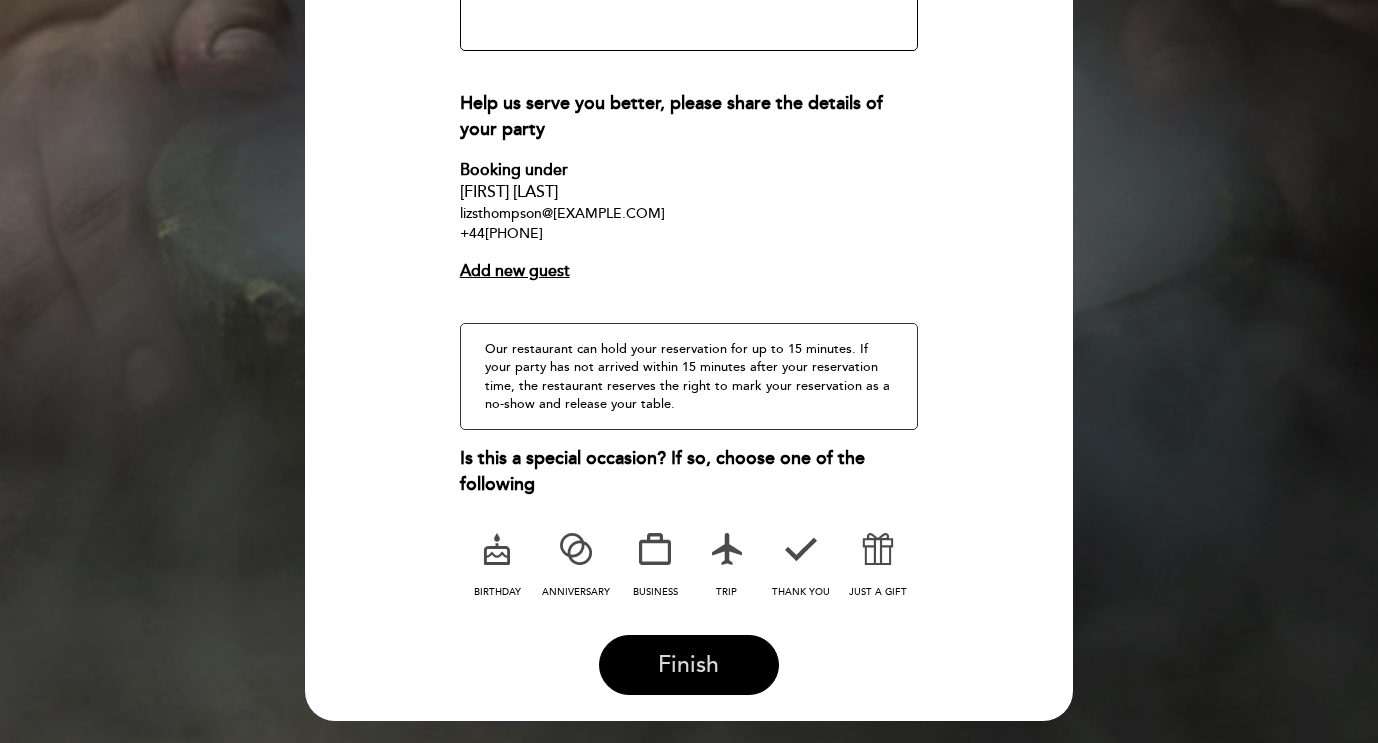 click on "Finish" at bounding box center (688, 665) 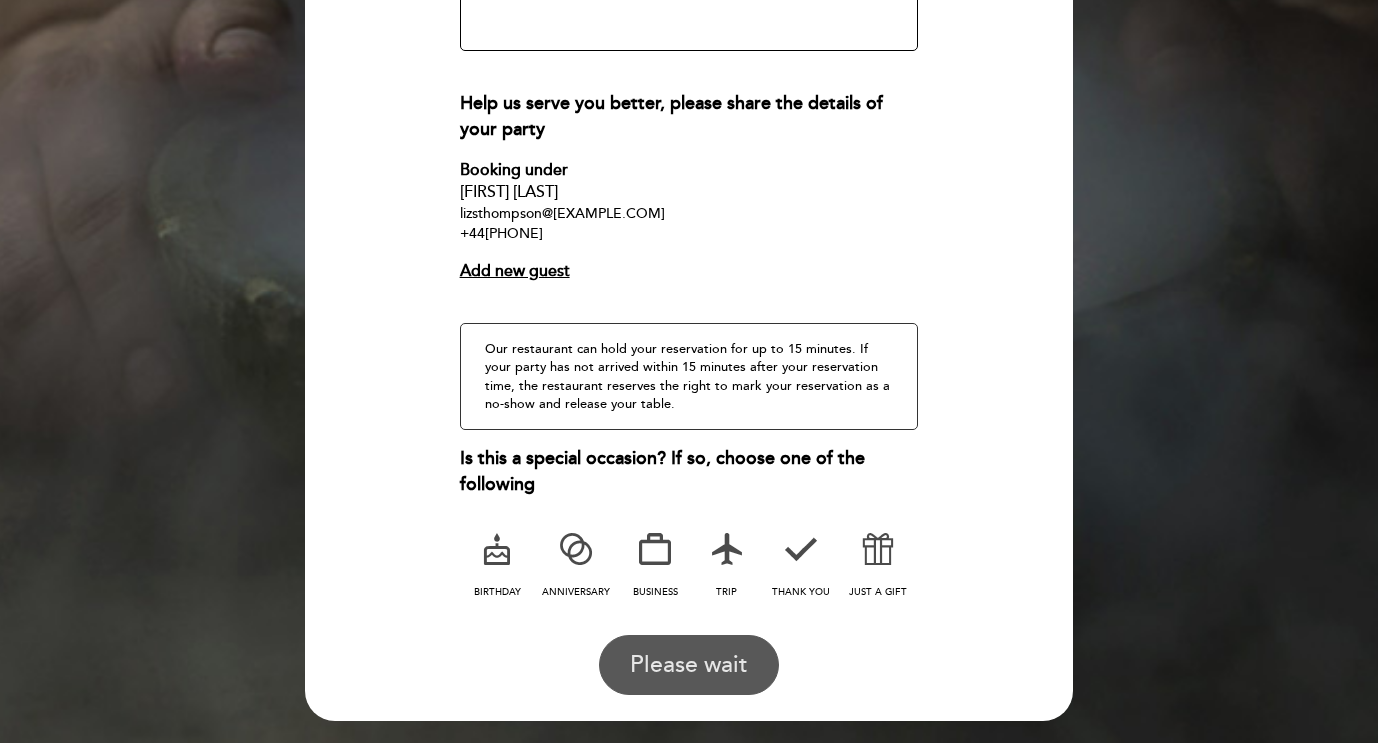 scroll, scrollTop: 0, scrollLeft: 0, axis: both 